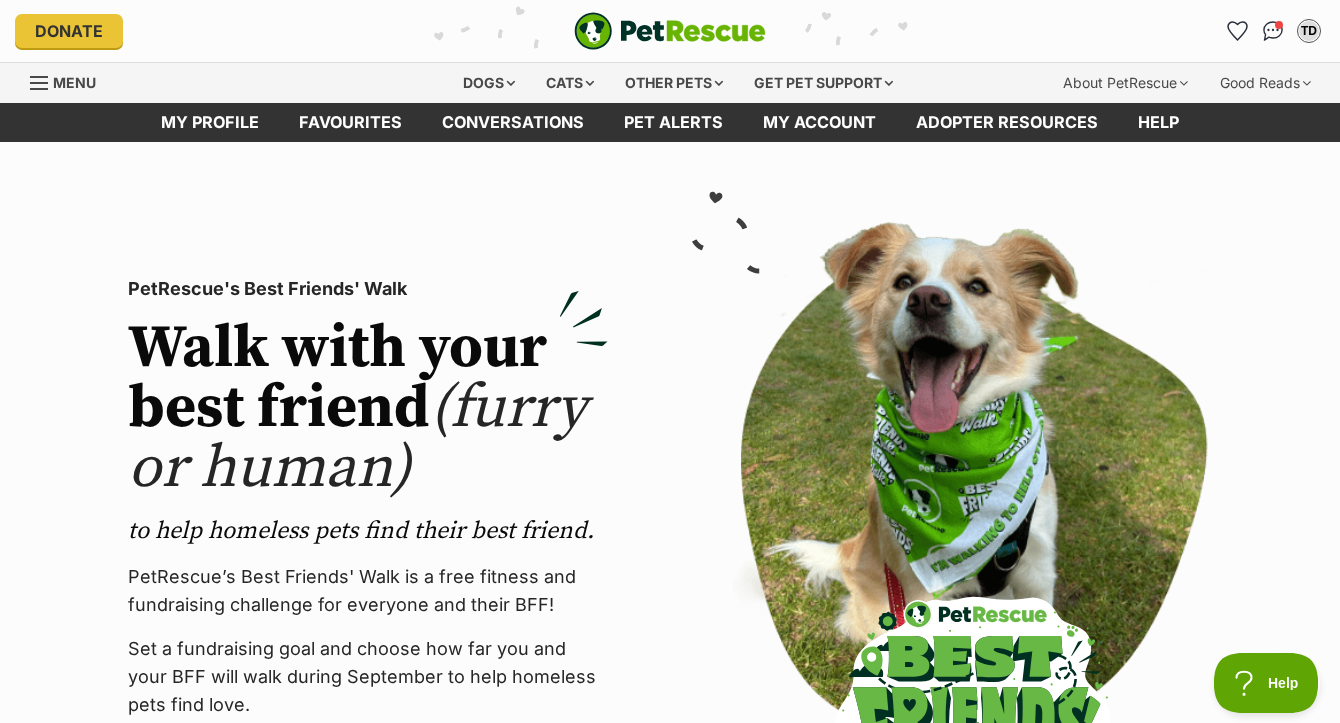 scroll, scrollTop: 0, scrollLeft: 0, axis: both 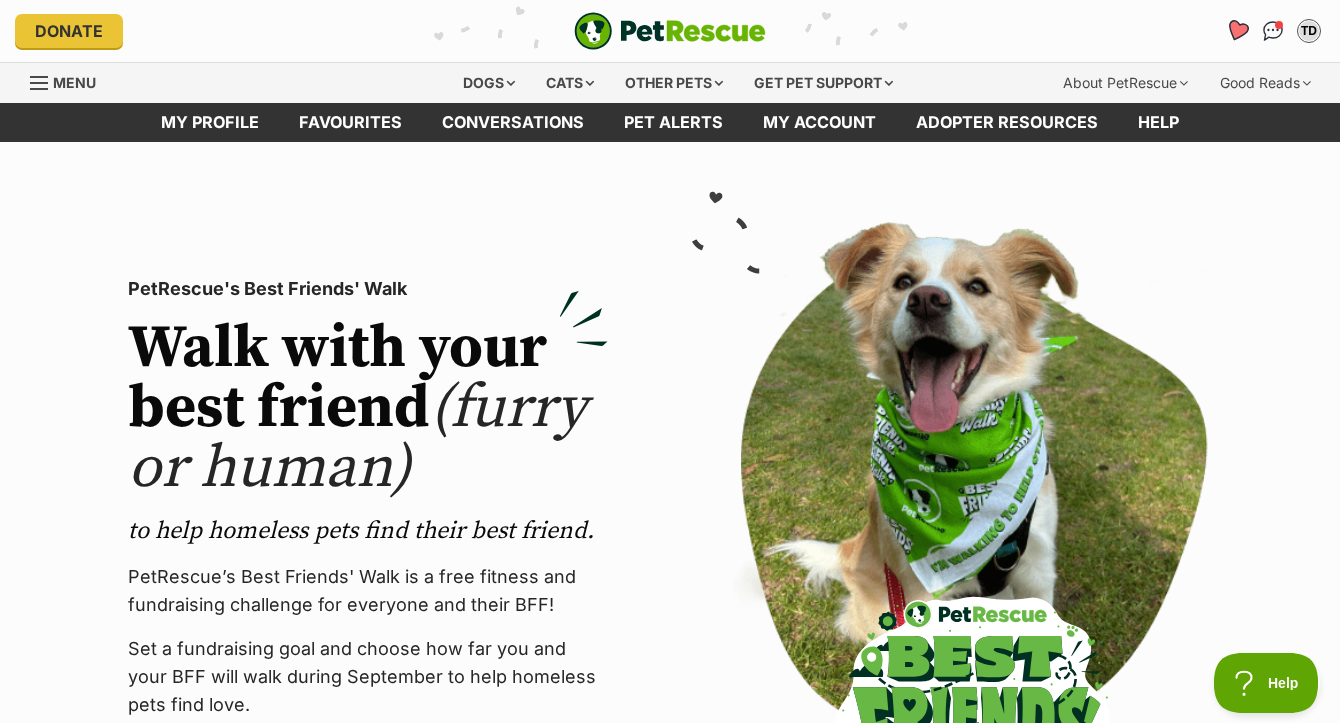click 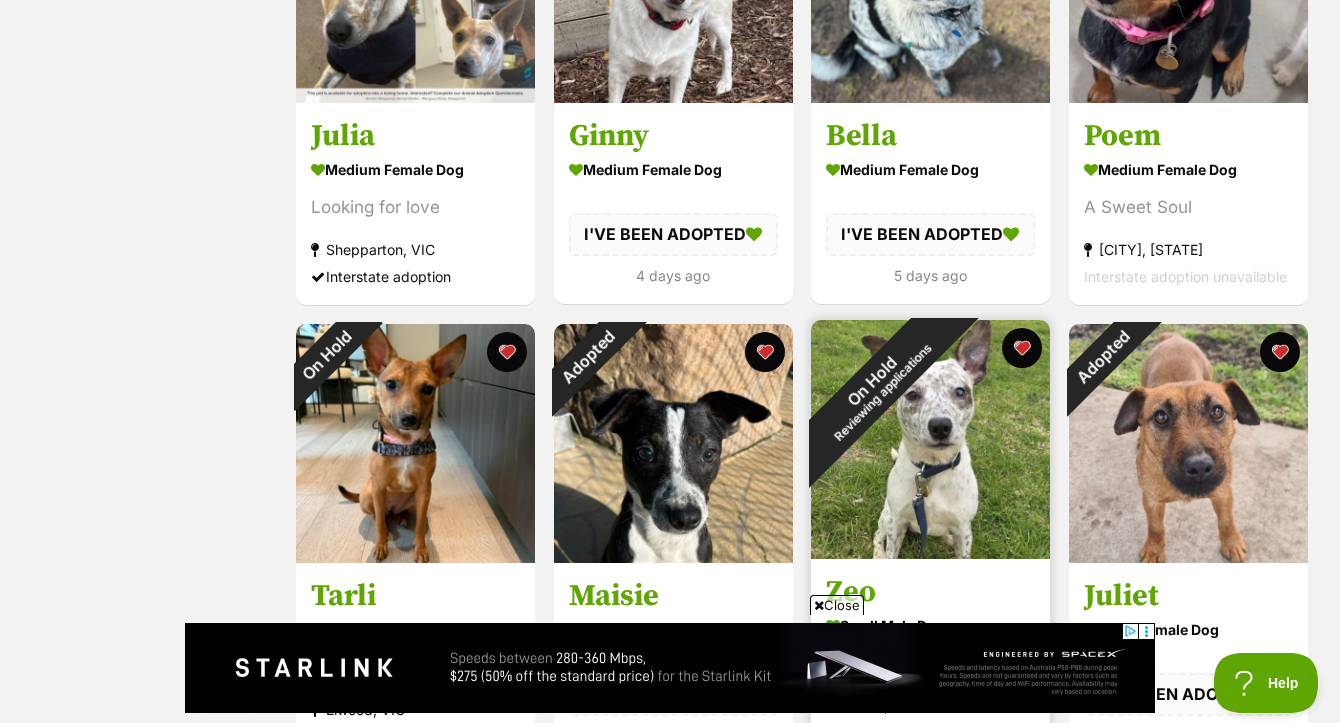scroll, scrollTop: 0, scrollLeft: 0, axis: both 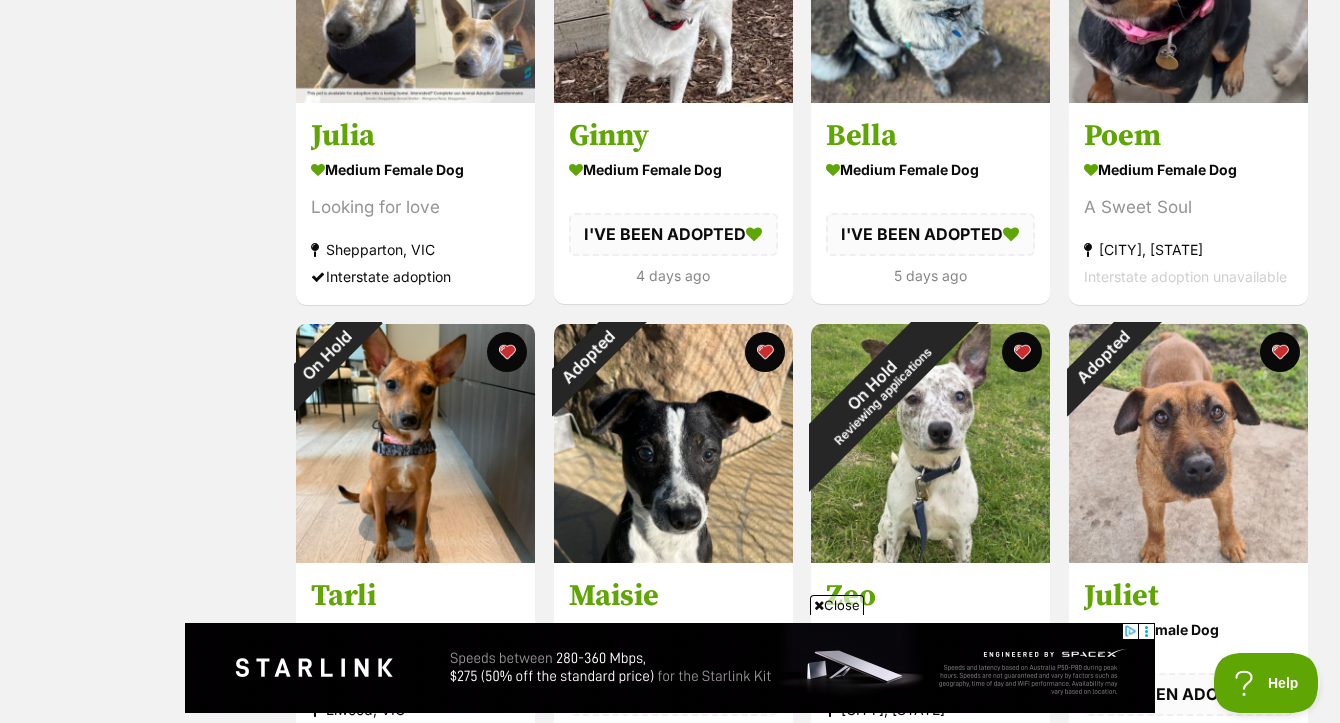 click on "Close" at bounding box center (837, 605) 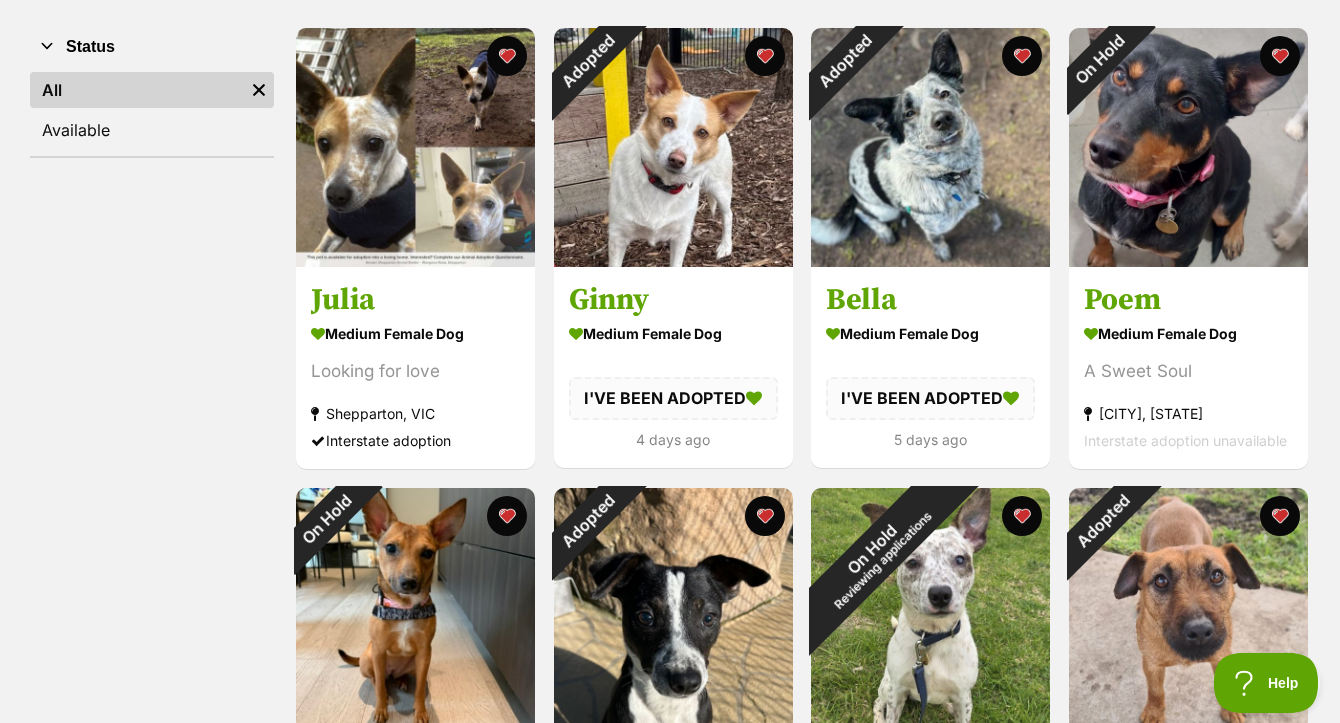 scroll, scrollTop: 244, scrollLeft: 0, axis: vertical 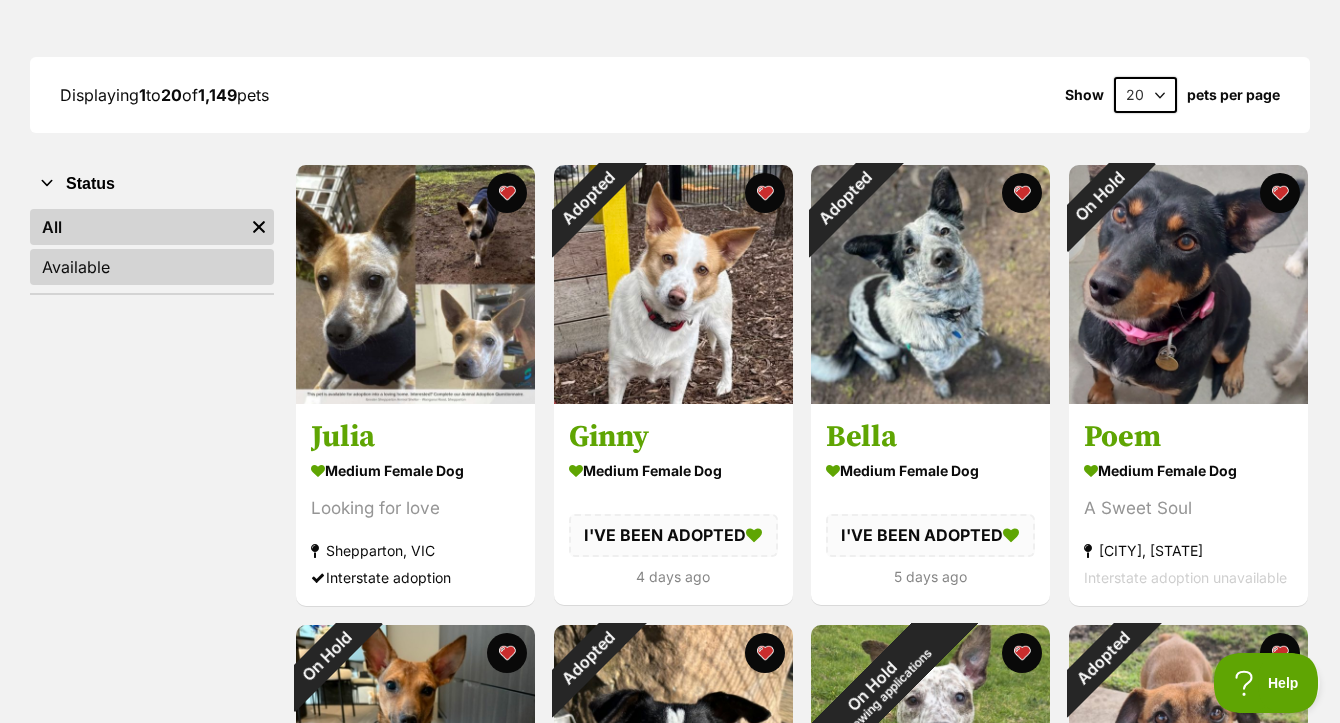 click on "Available" at bounding box center (152, 267) 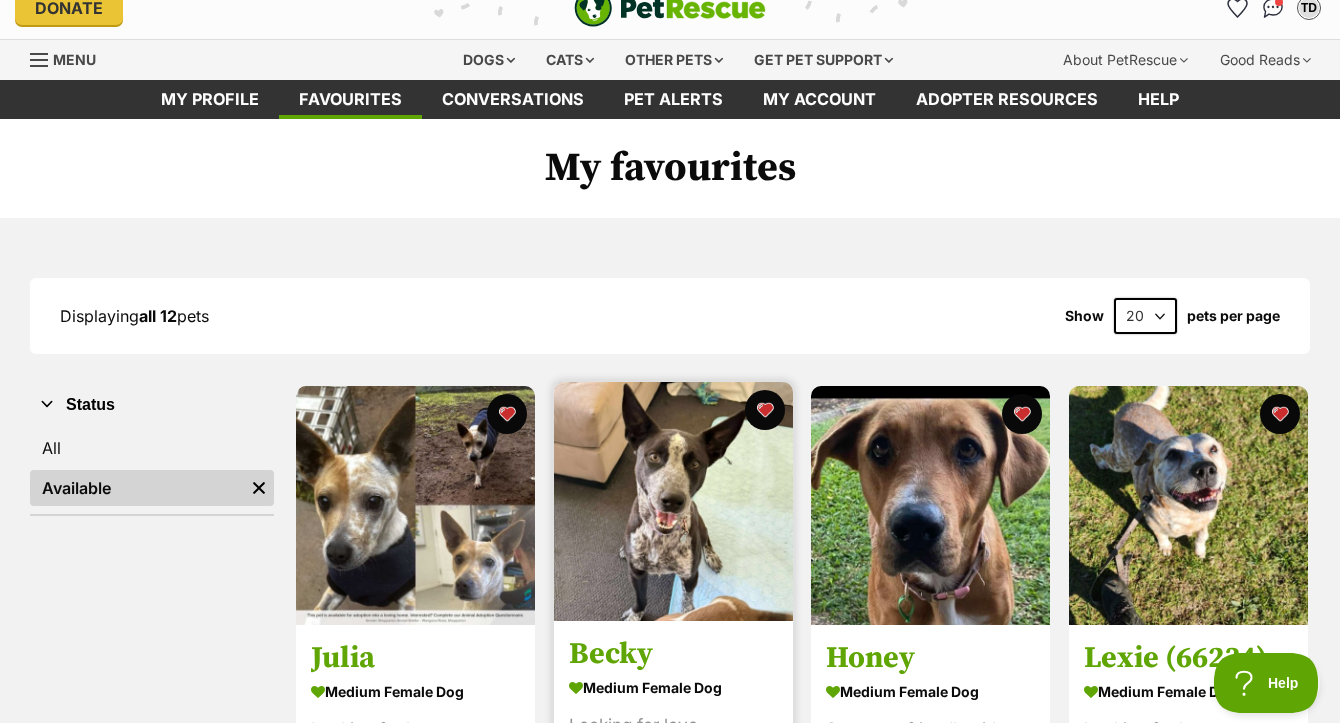 scroll, scrollTop: 168, scrollLeft: 0, axis: vertical 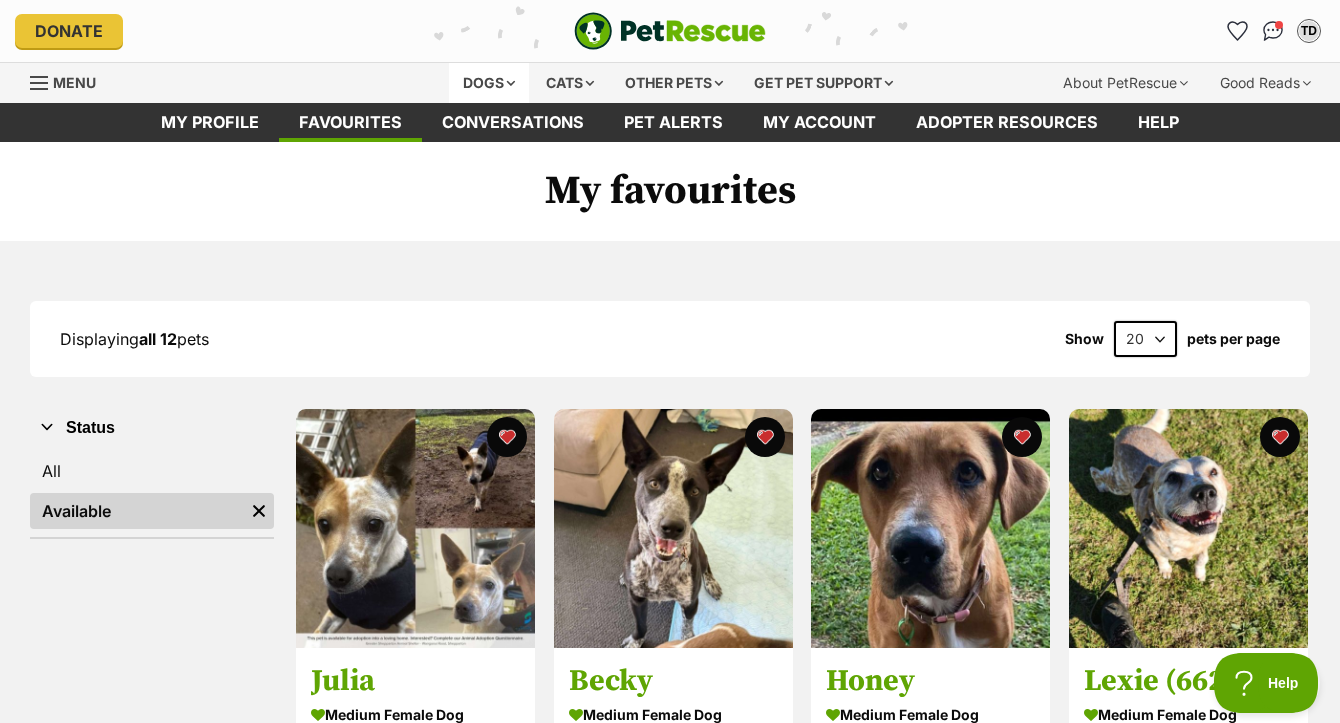 click on "Dogs" at bounding box center [489, 83] 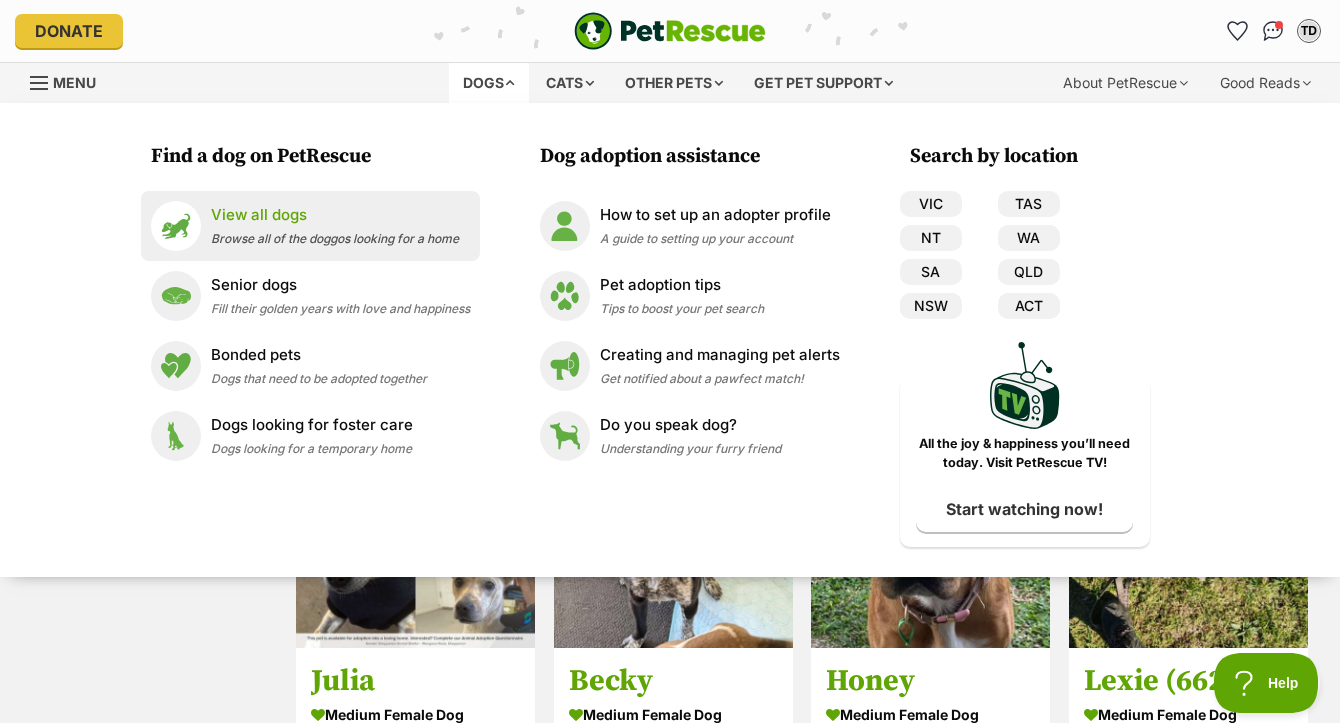 click on "View all dogs" at bounding box center (335, 215) 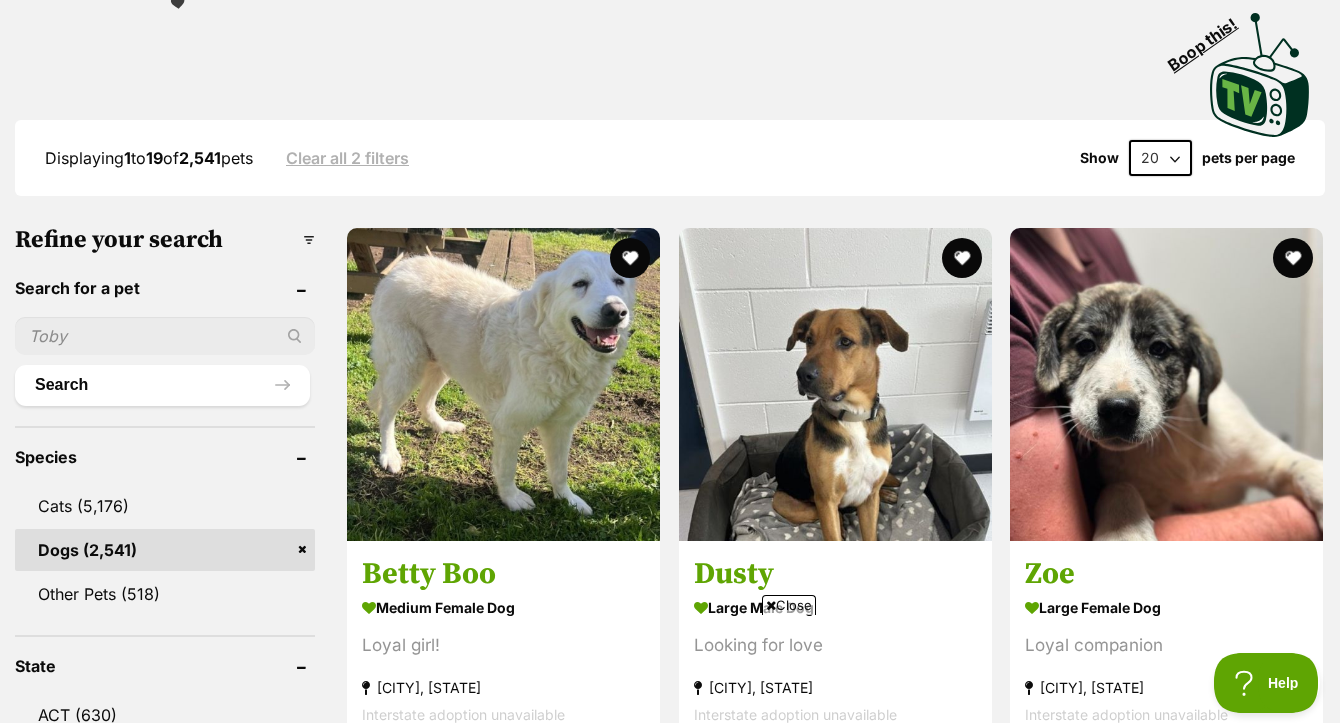 scroll, scrollTop: 0, scrollLeft: 0, axis: both 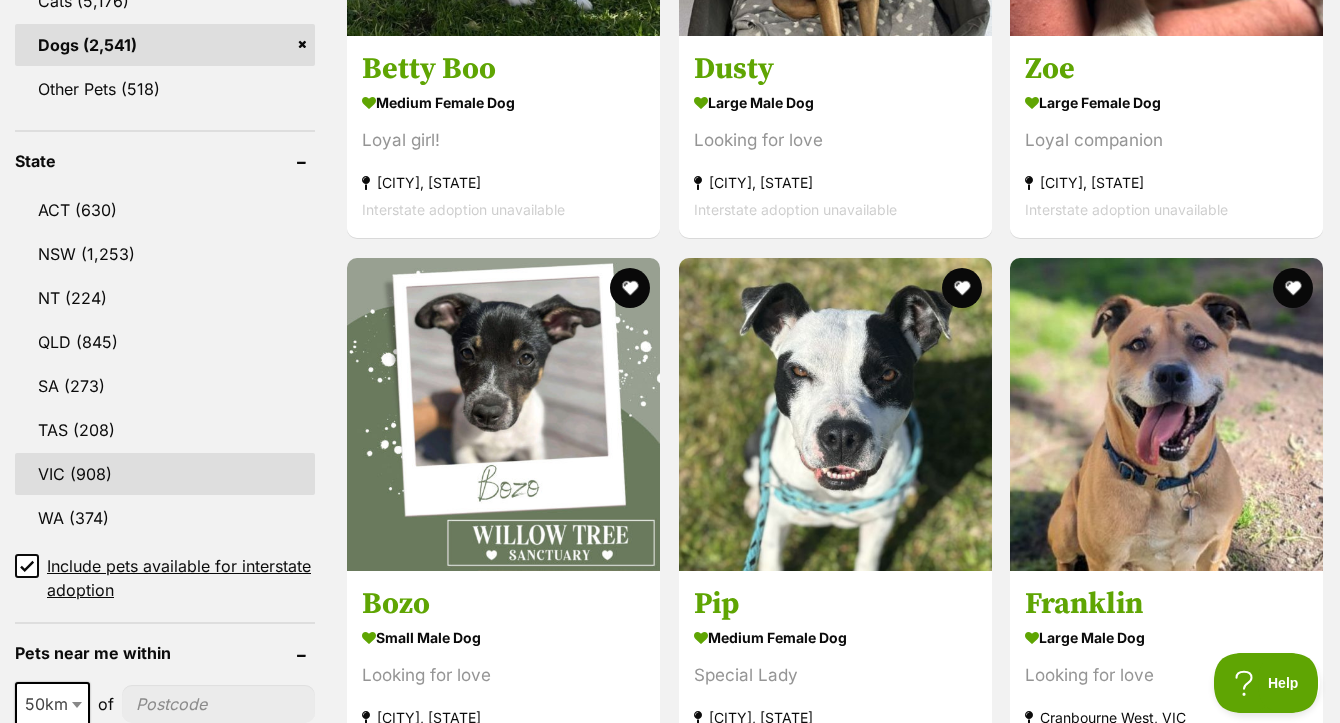 click on "VIC (908)" at bounding box center (165, 474) 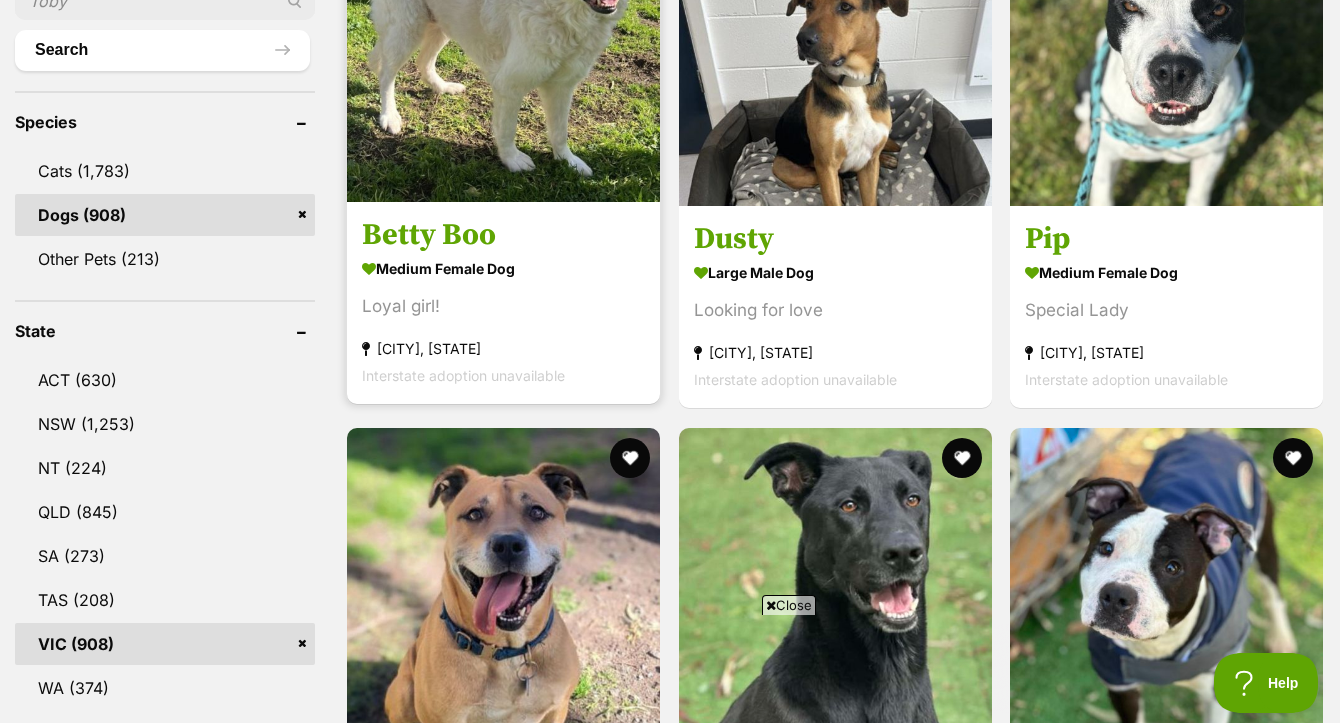 scroll, scrollTop: 725, scrollLeft: 0, axis: vertical 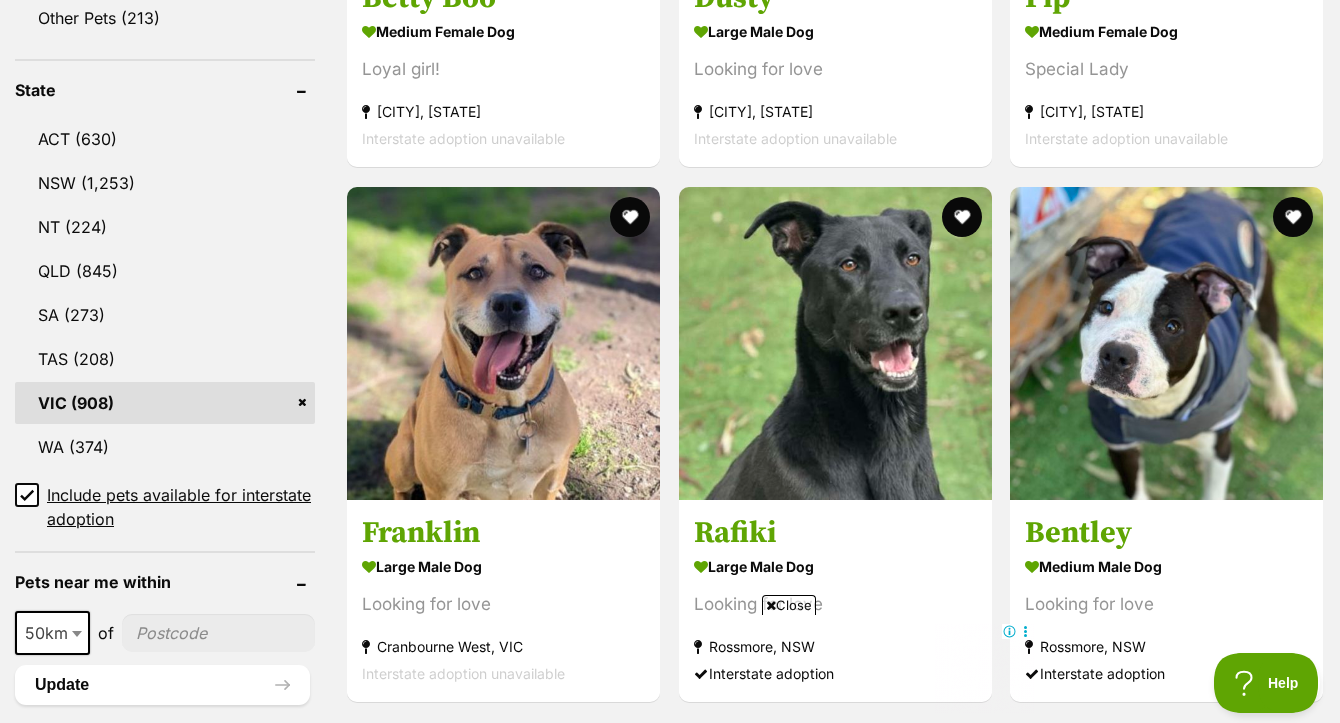 click on "Close" at bounding box center [789, 605] 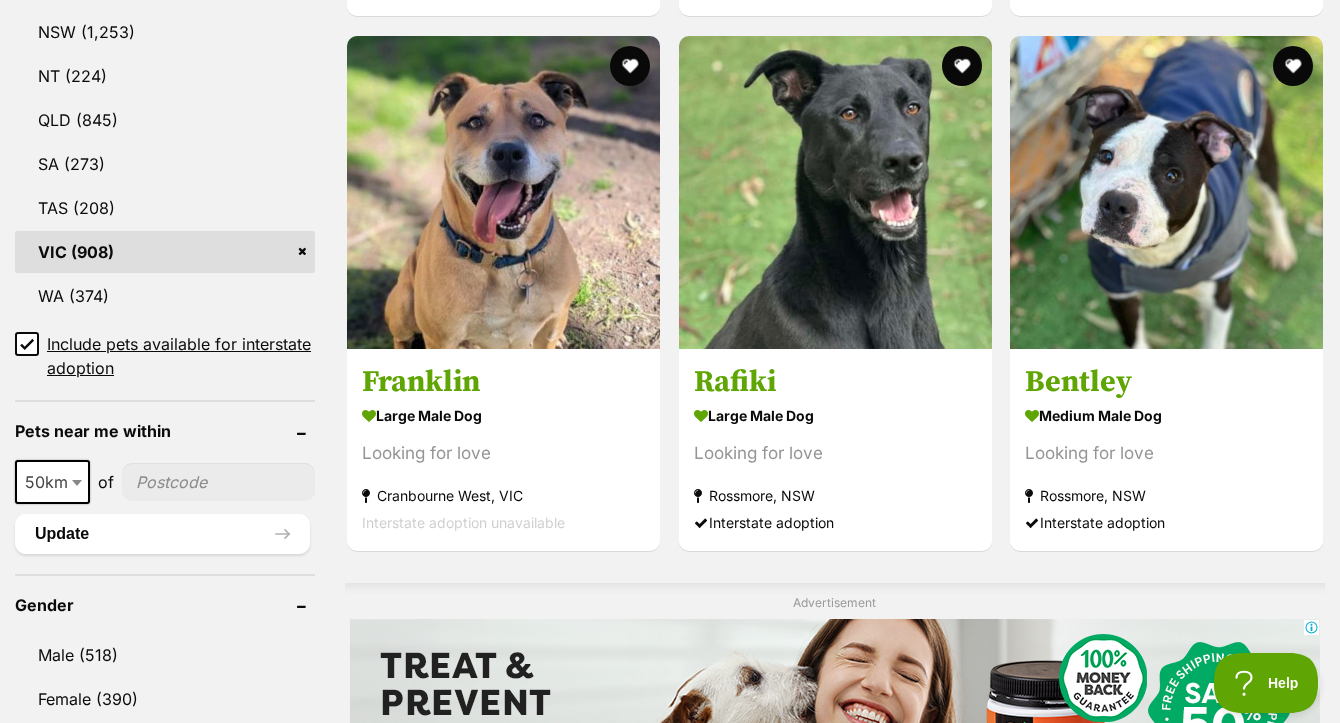 scroll, scrollTop: 1308, scrollLeft: 0, axis: vertical 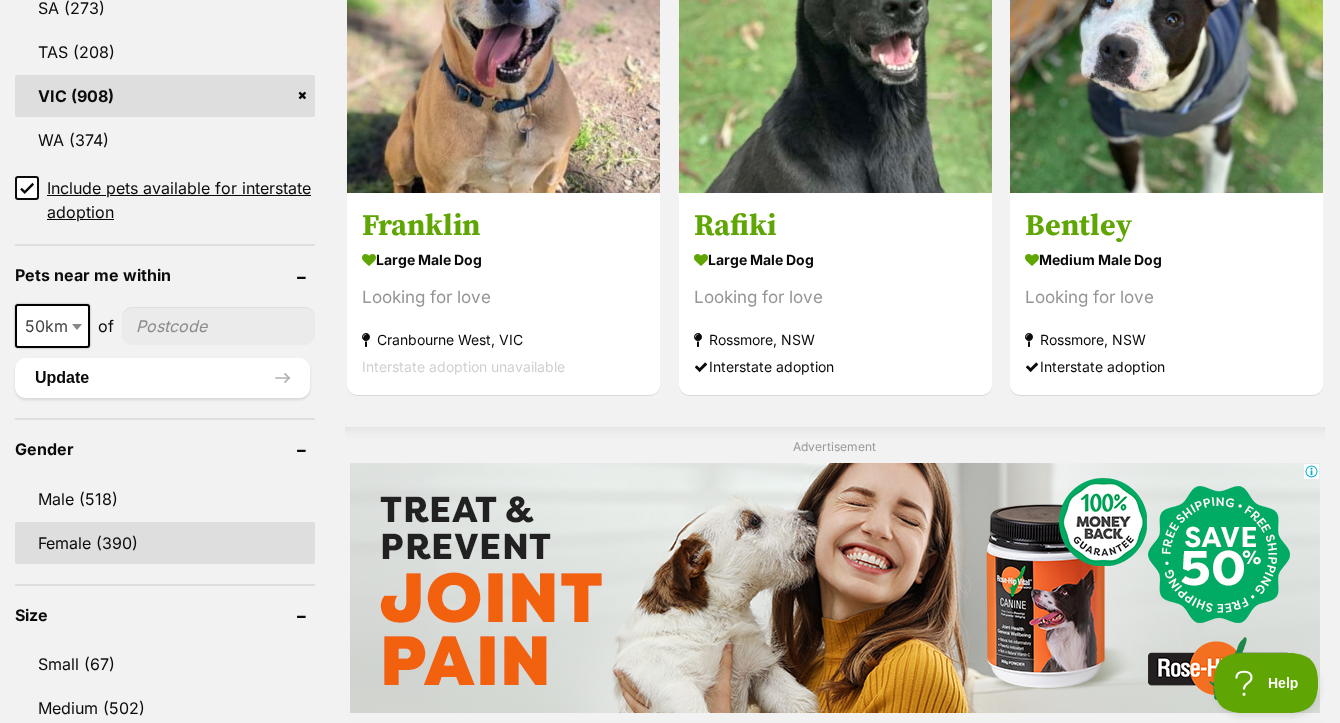 click on "Female (390)" at bounding box center (165, 543) 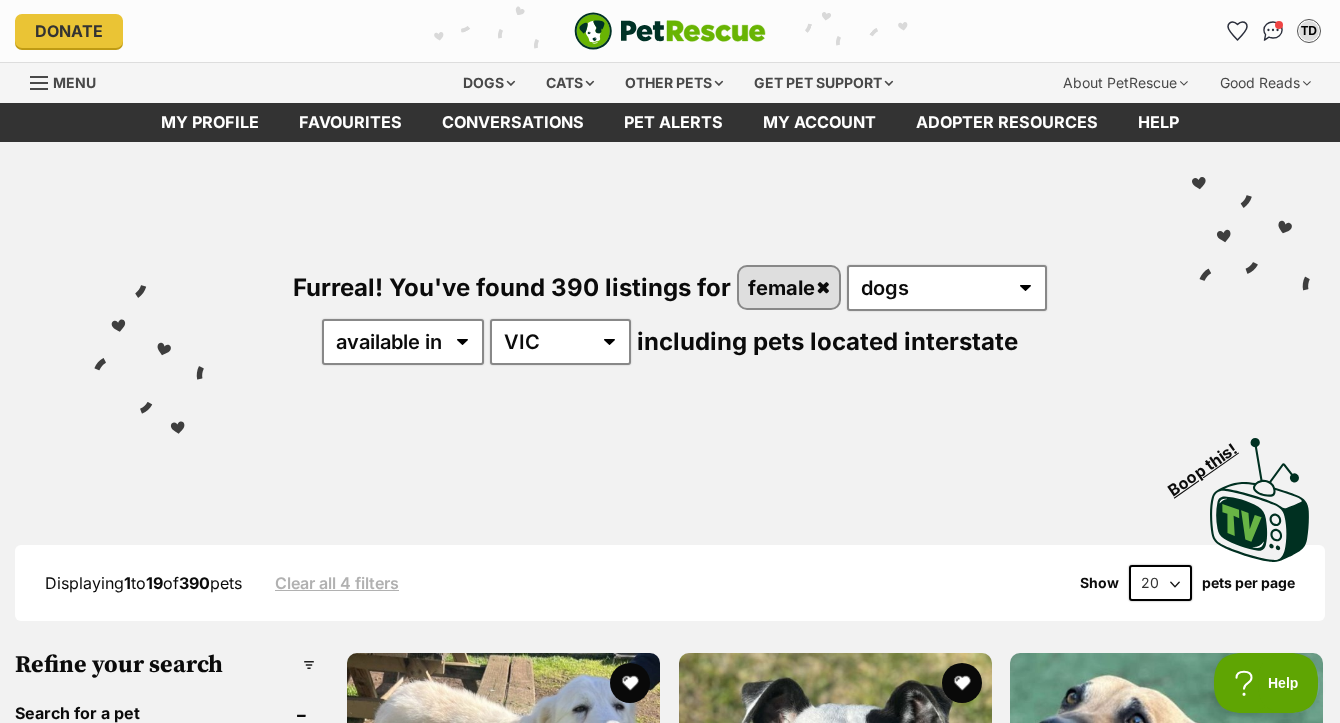 scroll, scrollTop: 0, scrollLeft: 0, axis: both 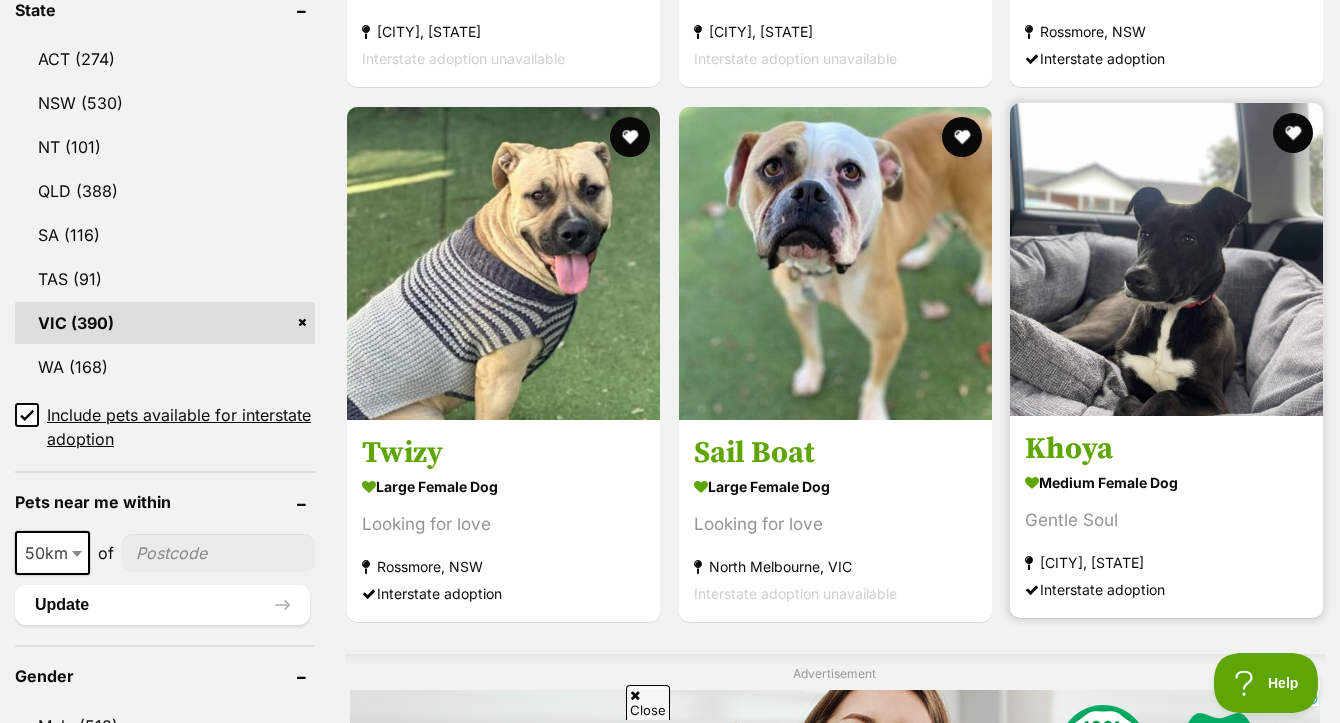 click at bounding box center [1166, 259] 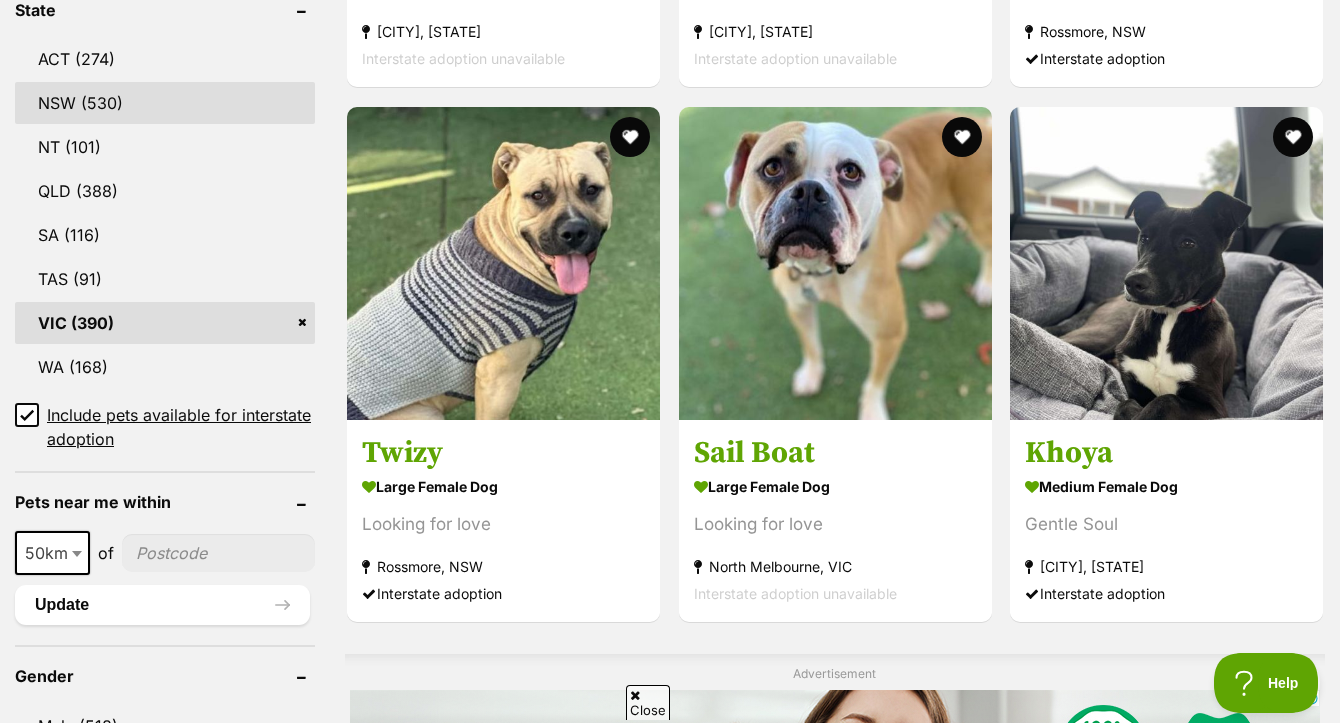 click on "NSW (530)" at bounding box center (165, 103) 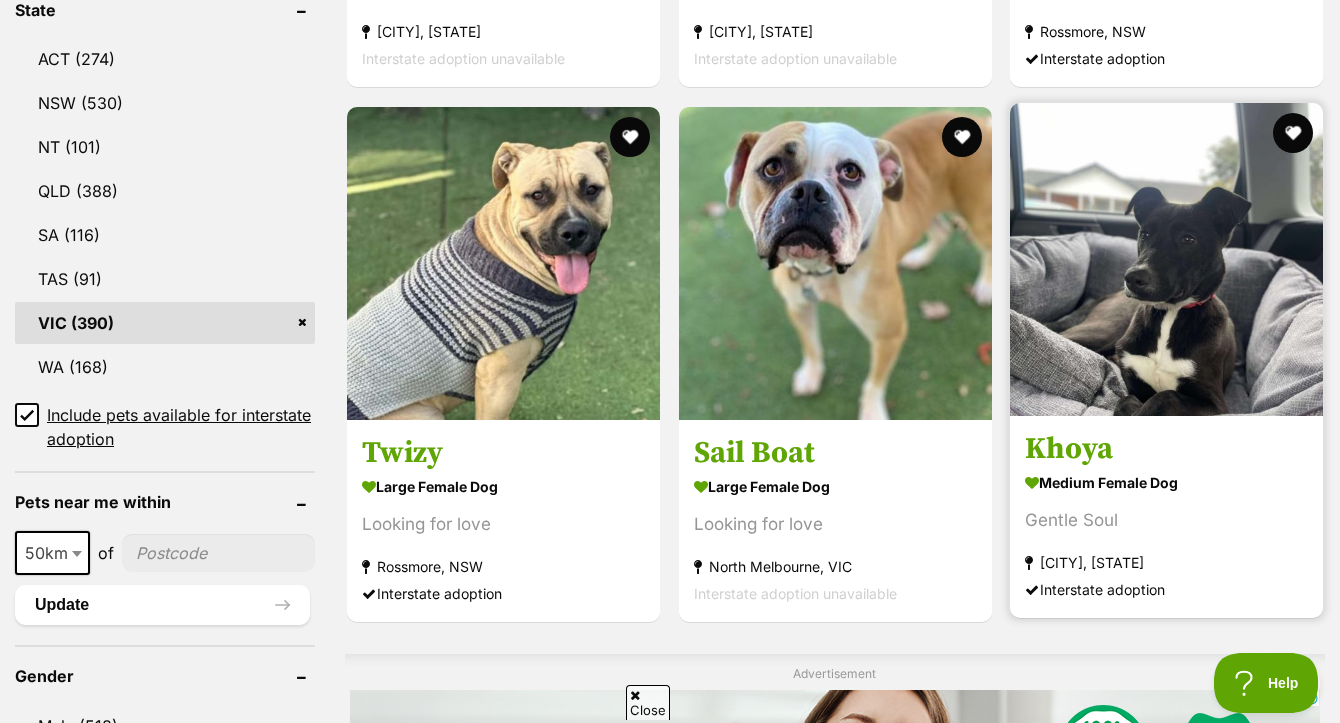 click at bounding box center [1166, 259] 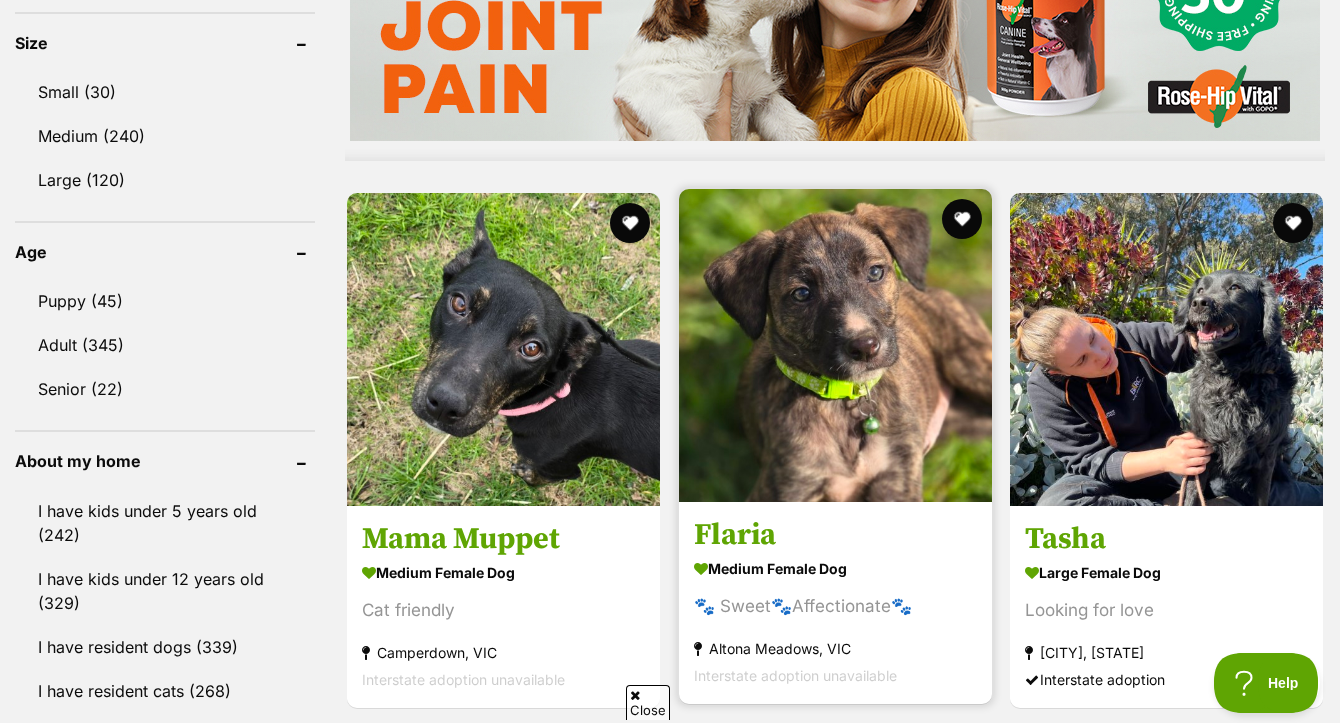 scroll, scrollTop: 1889, scrollLeft: 0, axis: vertical 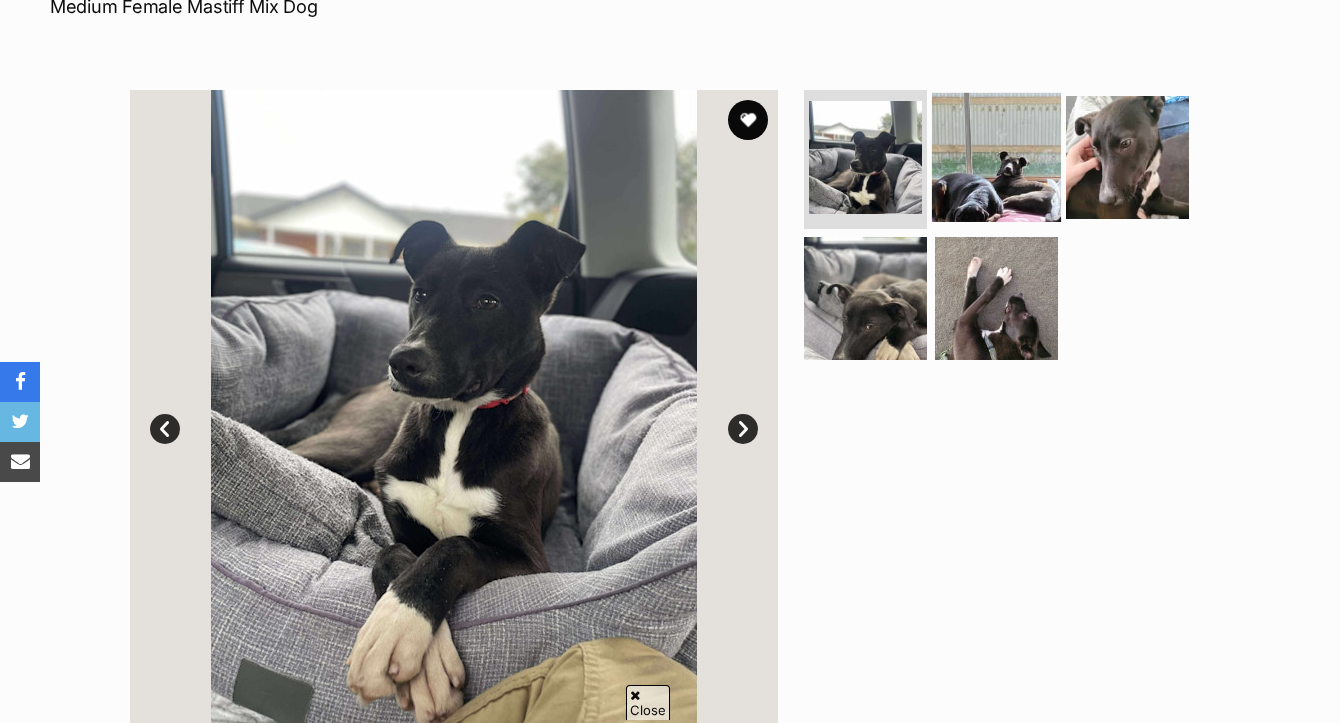 click at bounding box center (996, 156) 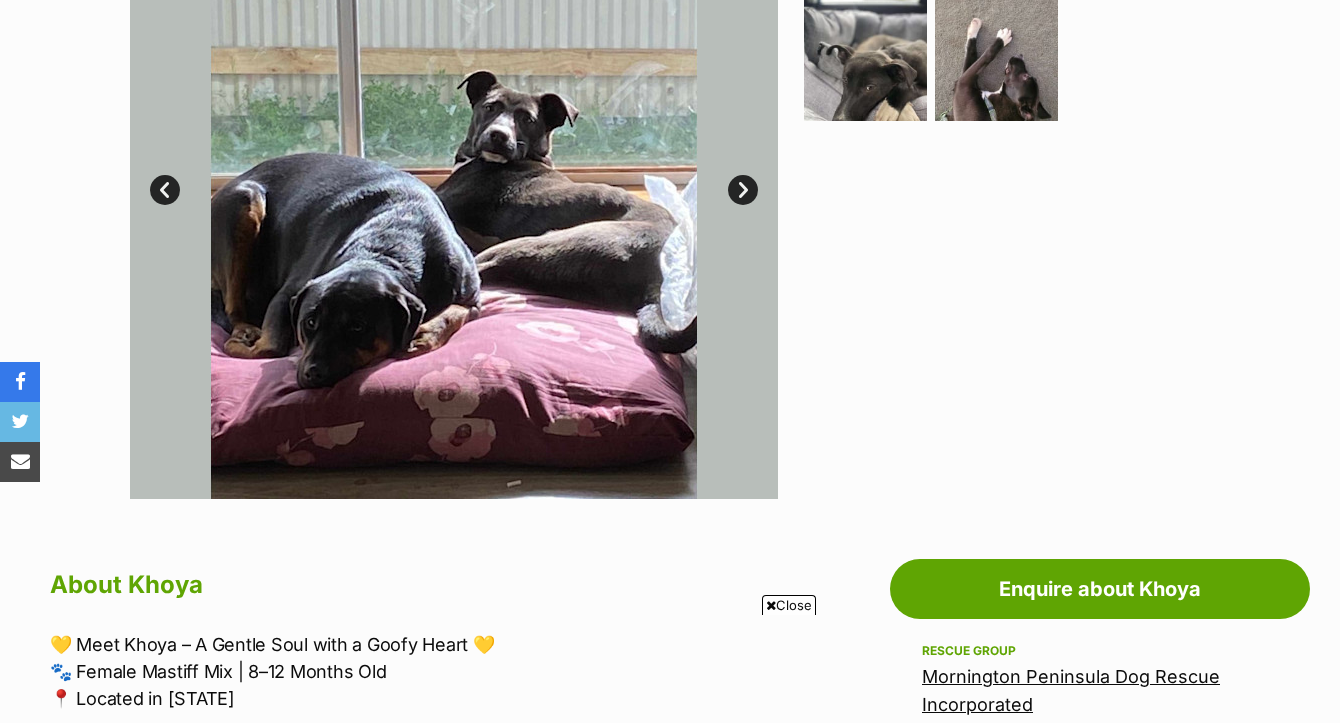 scroll, scrollTop: 946, scrollLeft: 0, axis: vertical 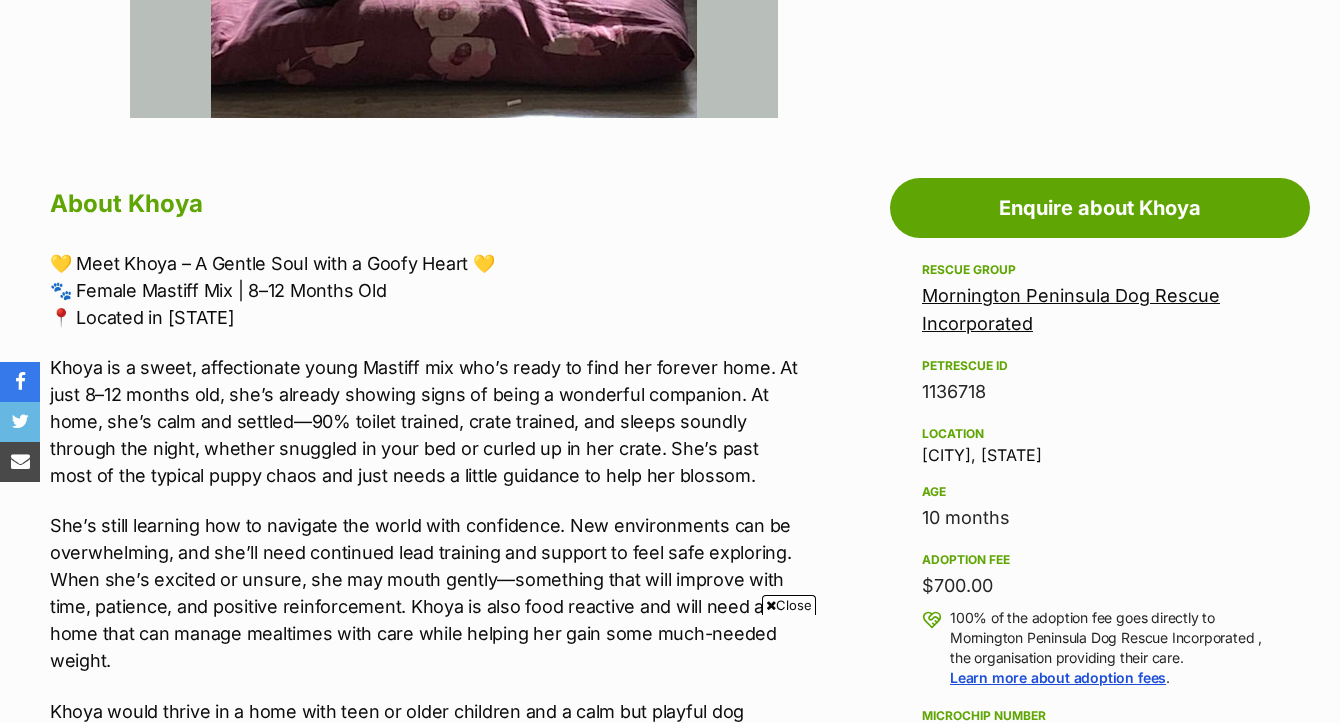 click on "Close" at bounding box center [789, 605] 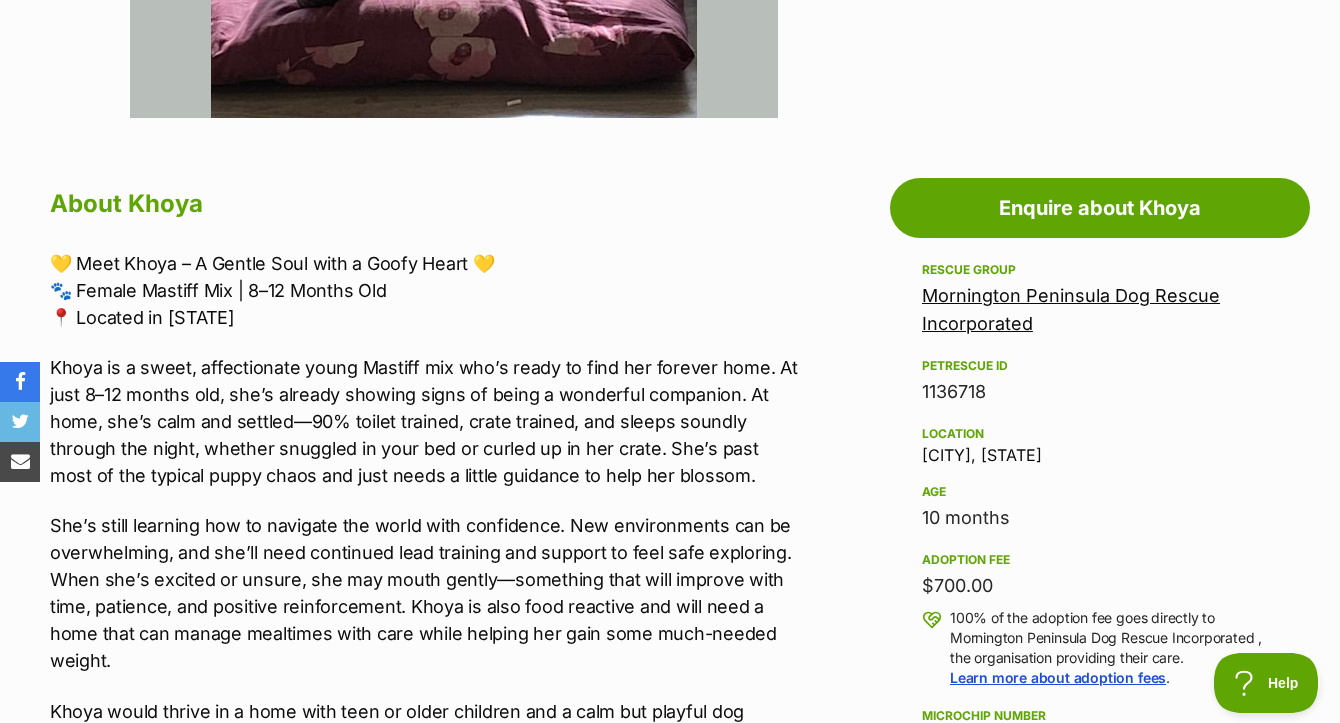scroll, scrollTop: 0, scrollLeft: 0, axis: both 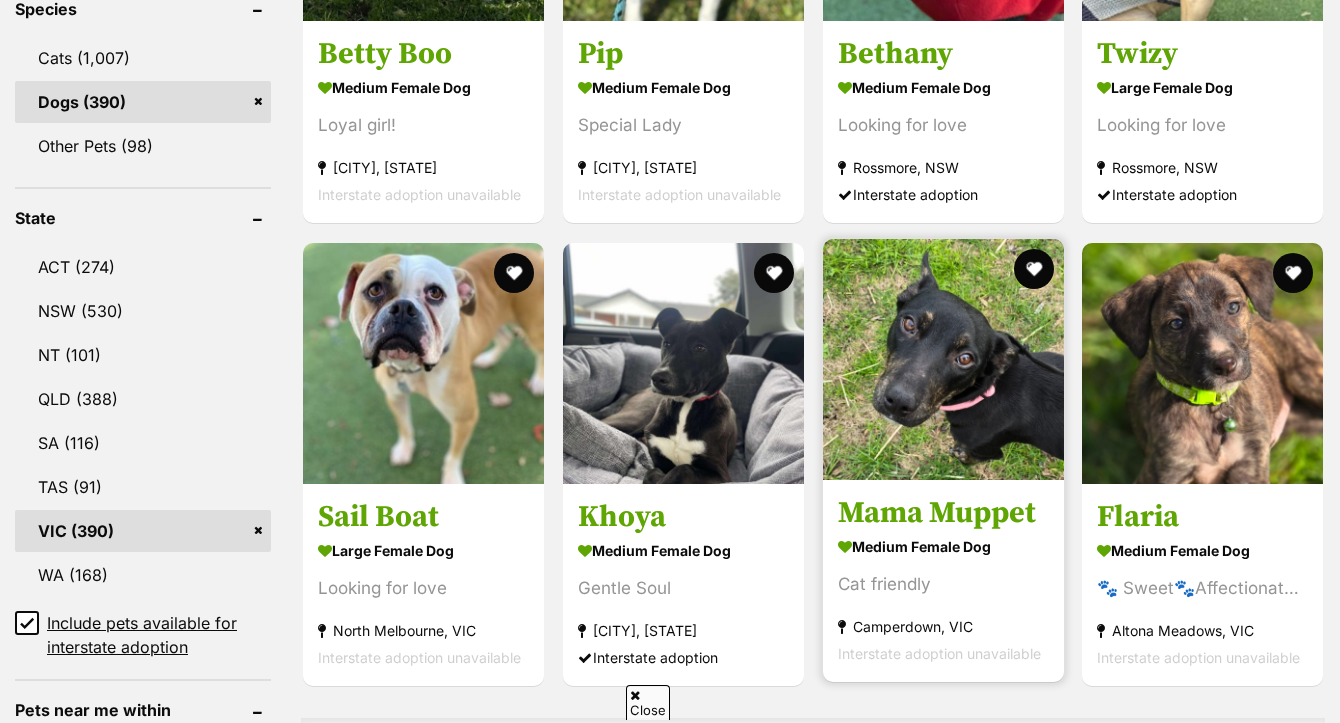 click at bounding box center [943, 359] 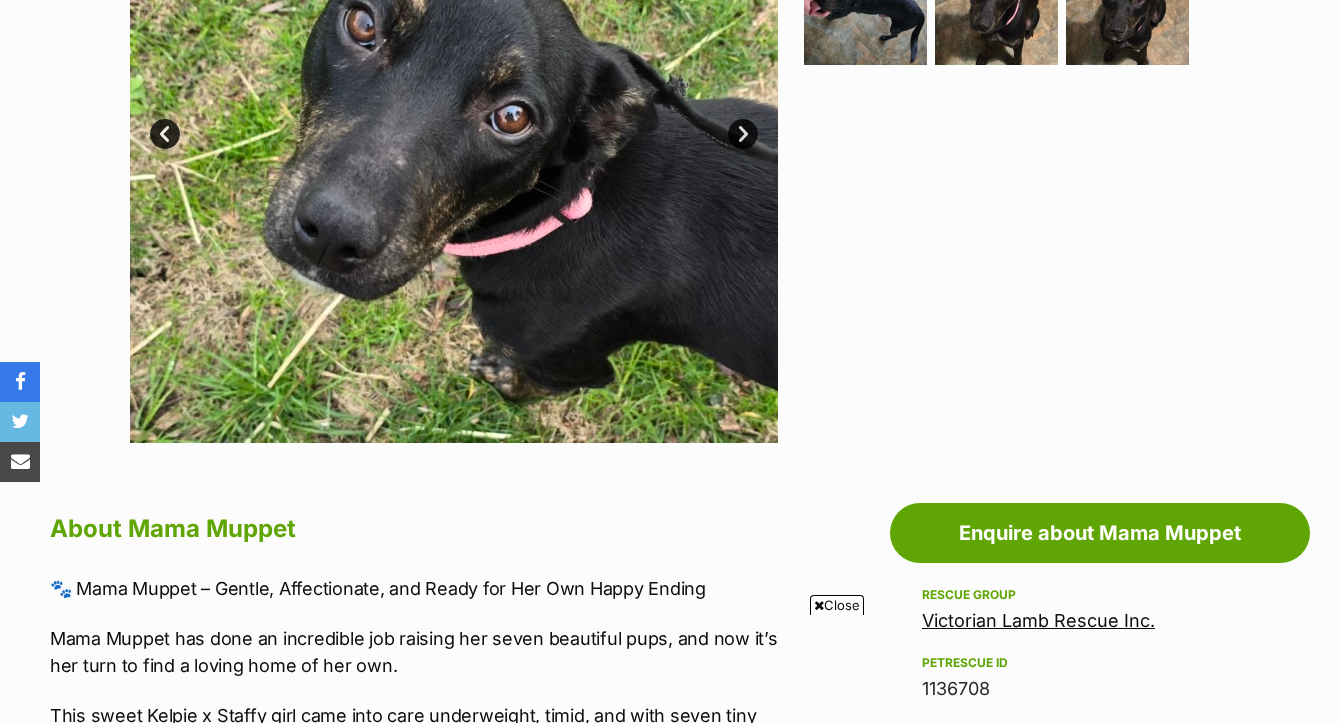 scroll, scrollTop: 370, scrollLeft: 0, axis: vertical 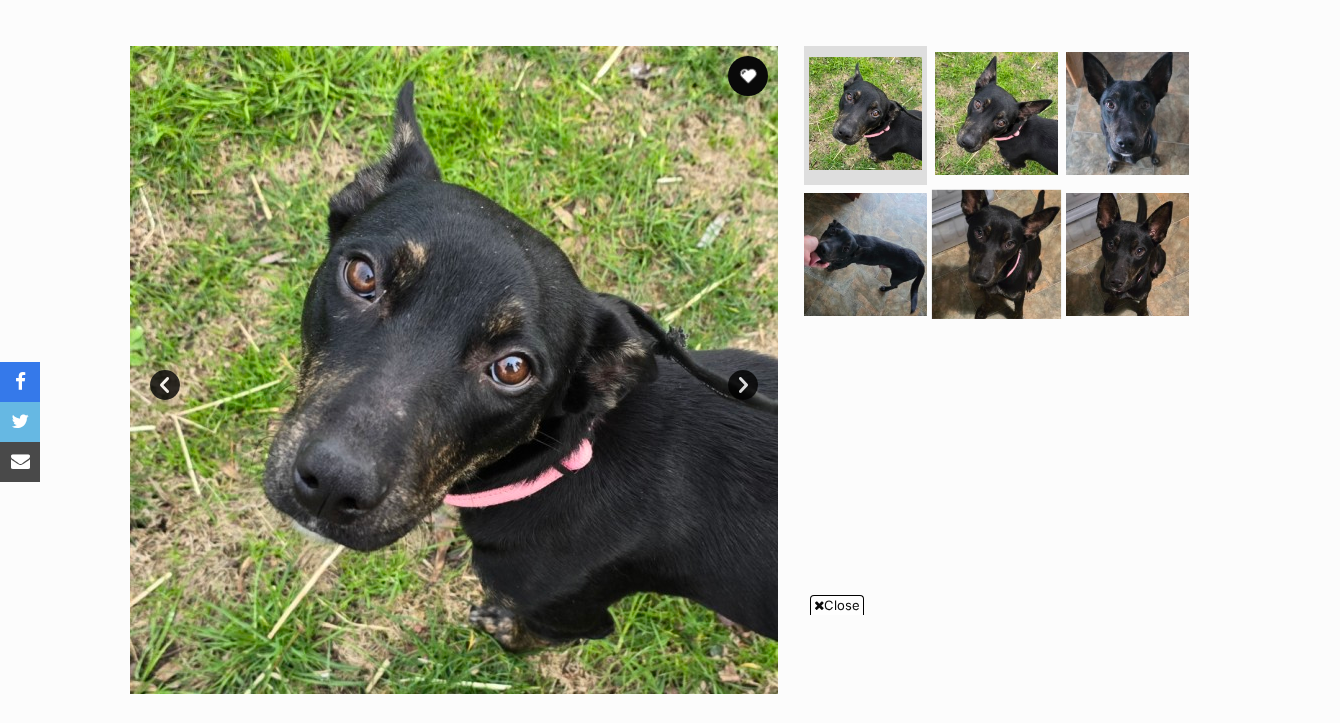 click at bounding box center (996, 254) 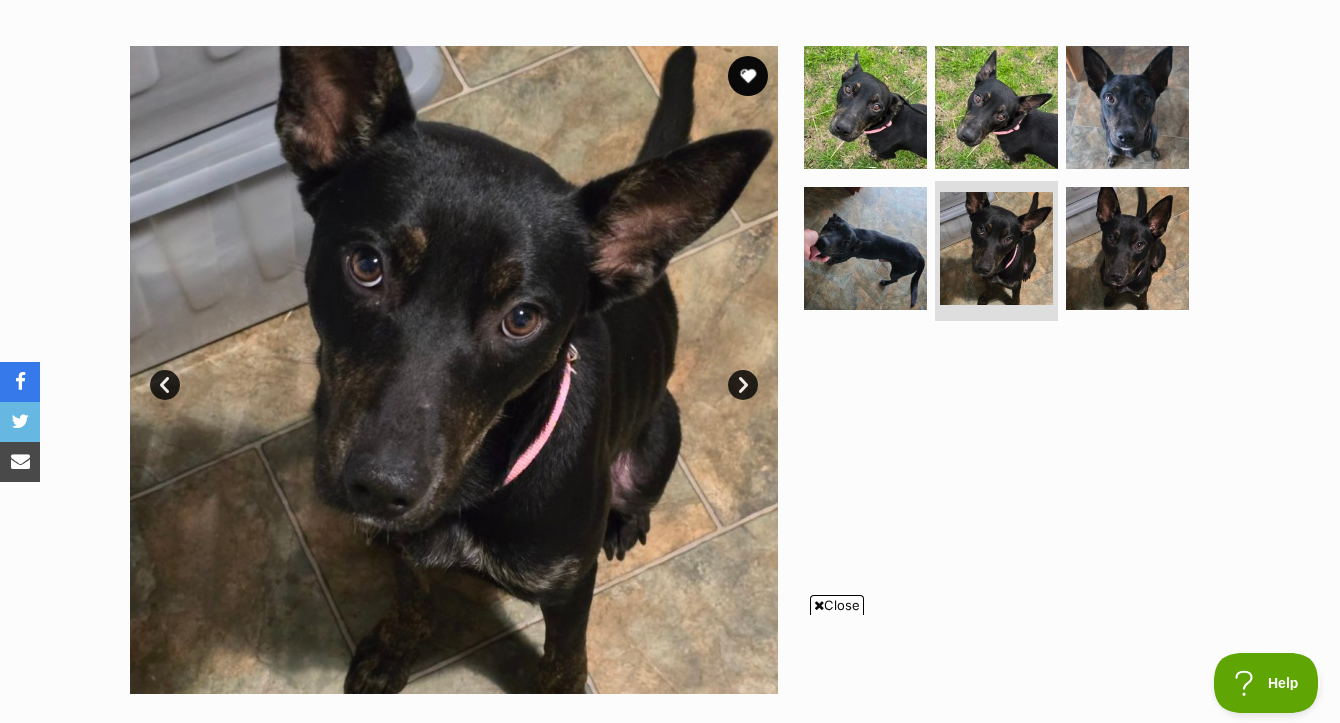 scroll, scrollTop: 387, scrollLeft: 0, axis: vertical 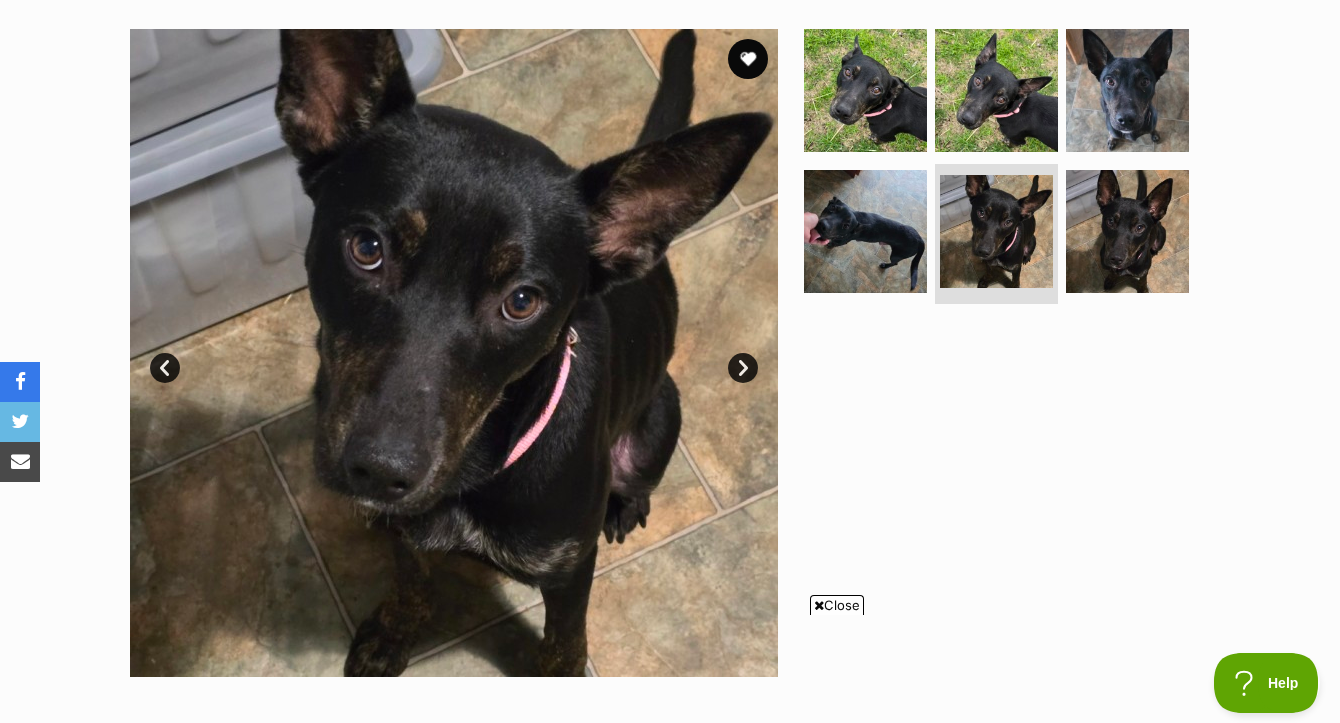 click on "Close" at bounding box center (837, 605) 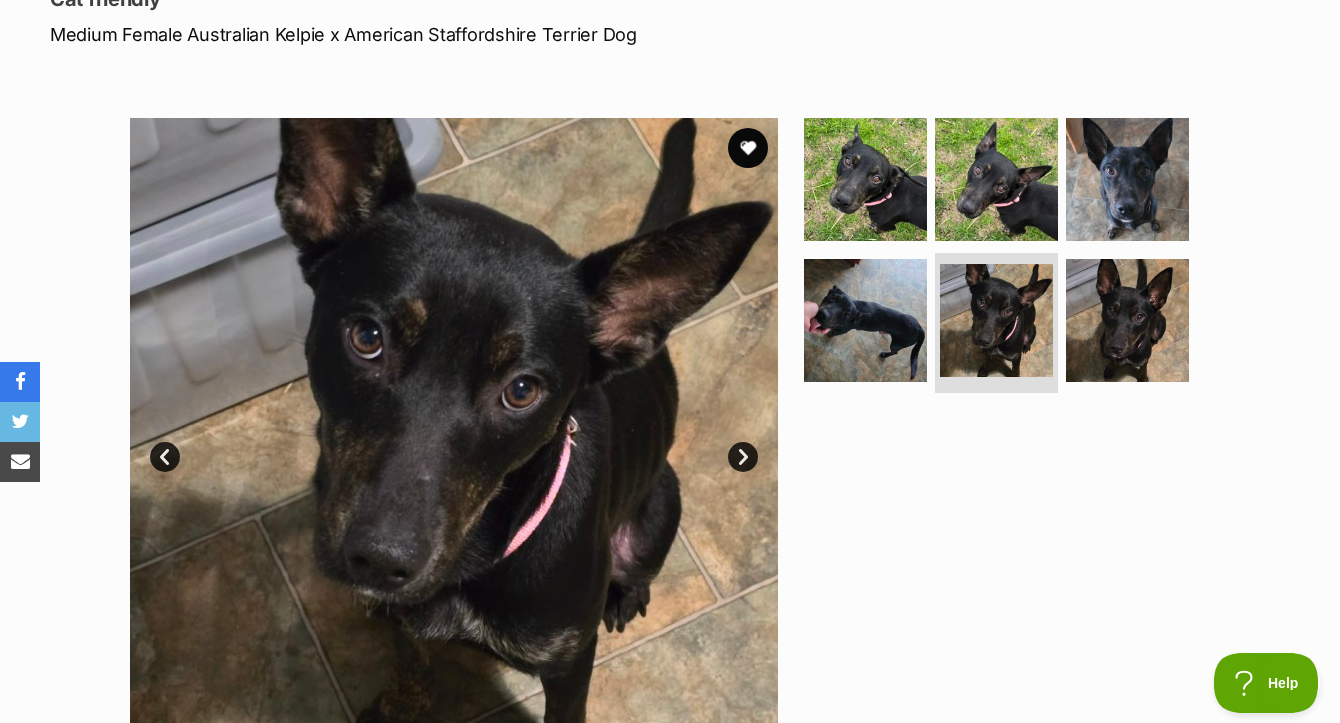 scroll, scrollTop: 260, scrollLeft: 0, axis: vertical 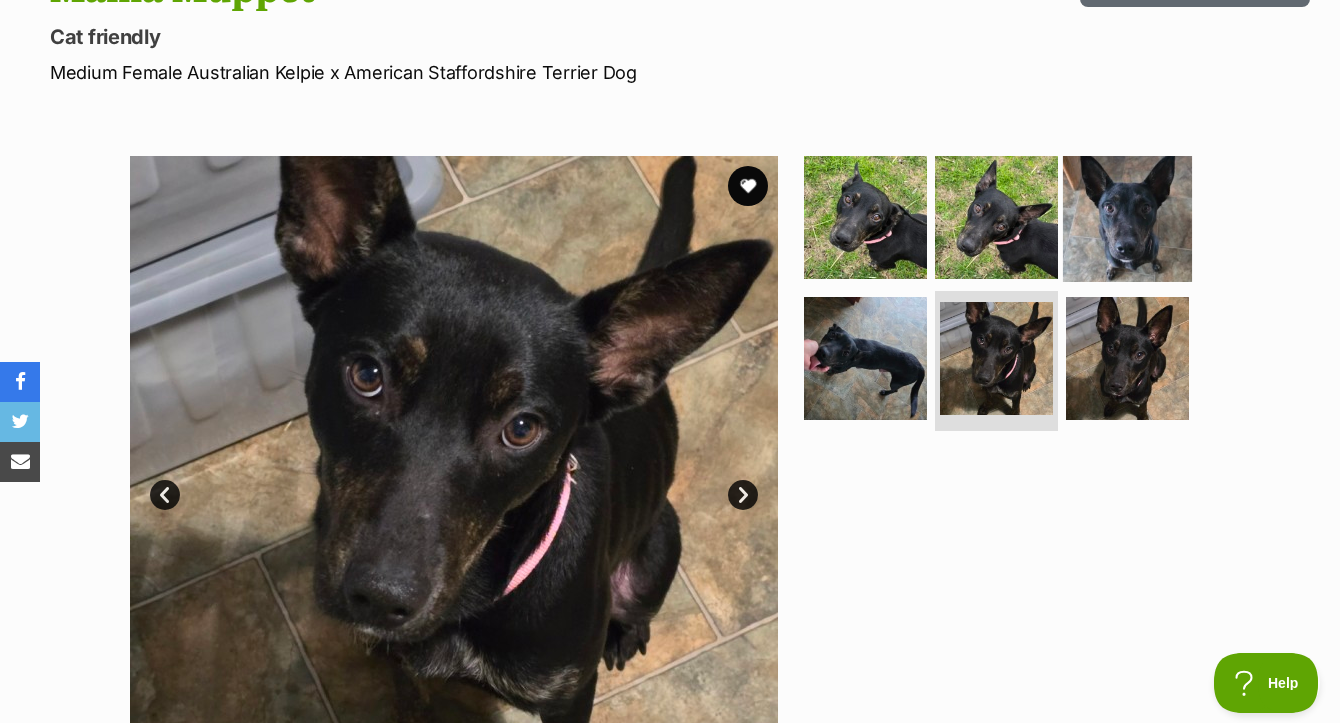 click at bounding box center (1127, 216) 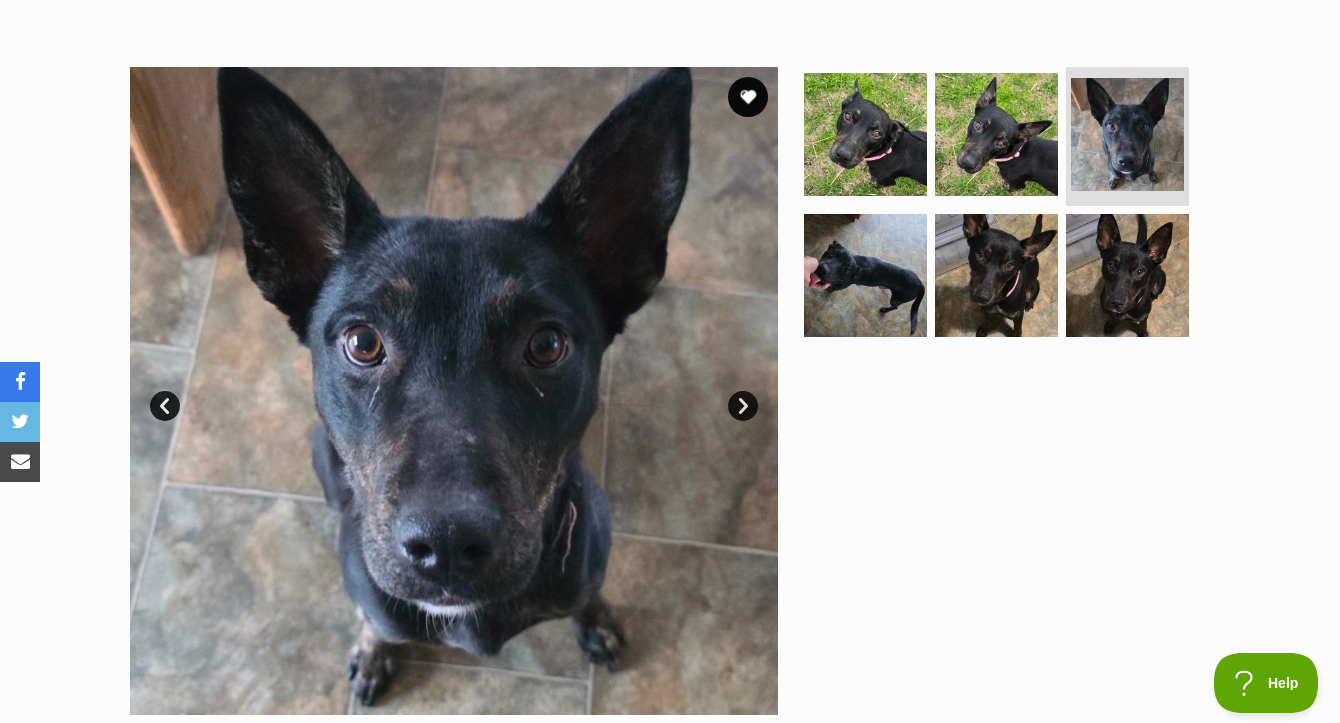 scroll, scrollTop: 412, scrollLeft: 0, axis: vertical 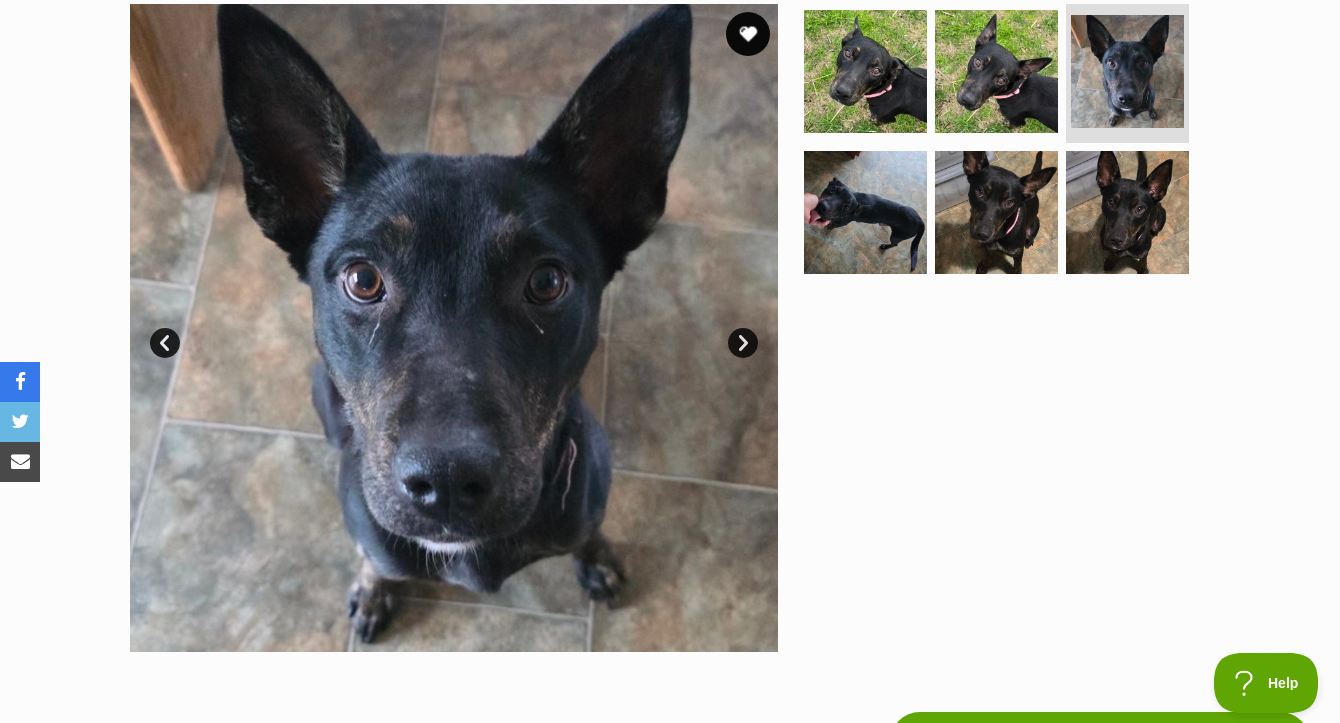 click at bounding box center (748, 34) 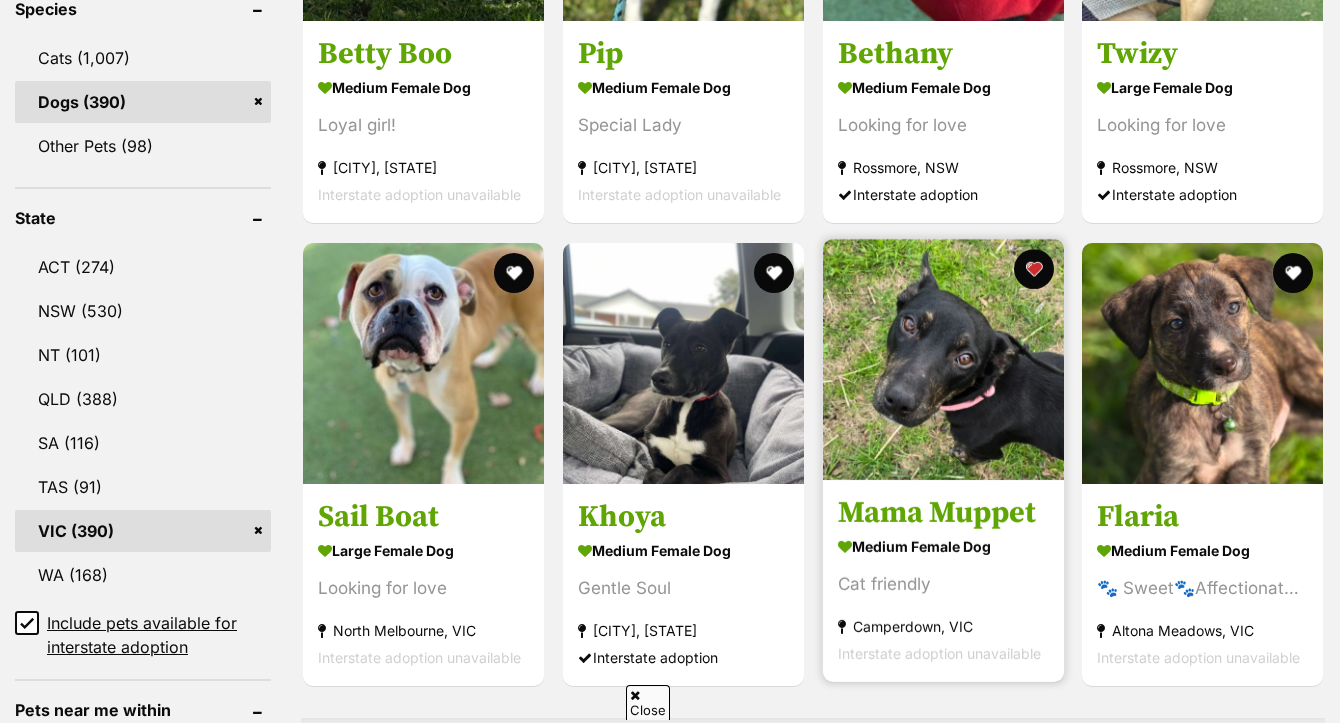 scroll, scrollTop: 910, scrollLeft: 0, axis: vertical 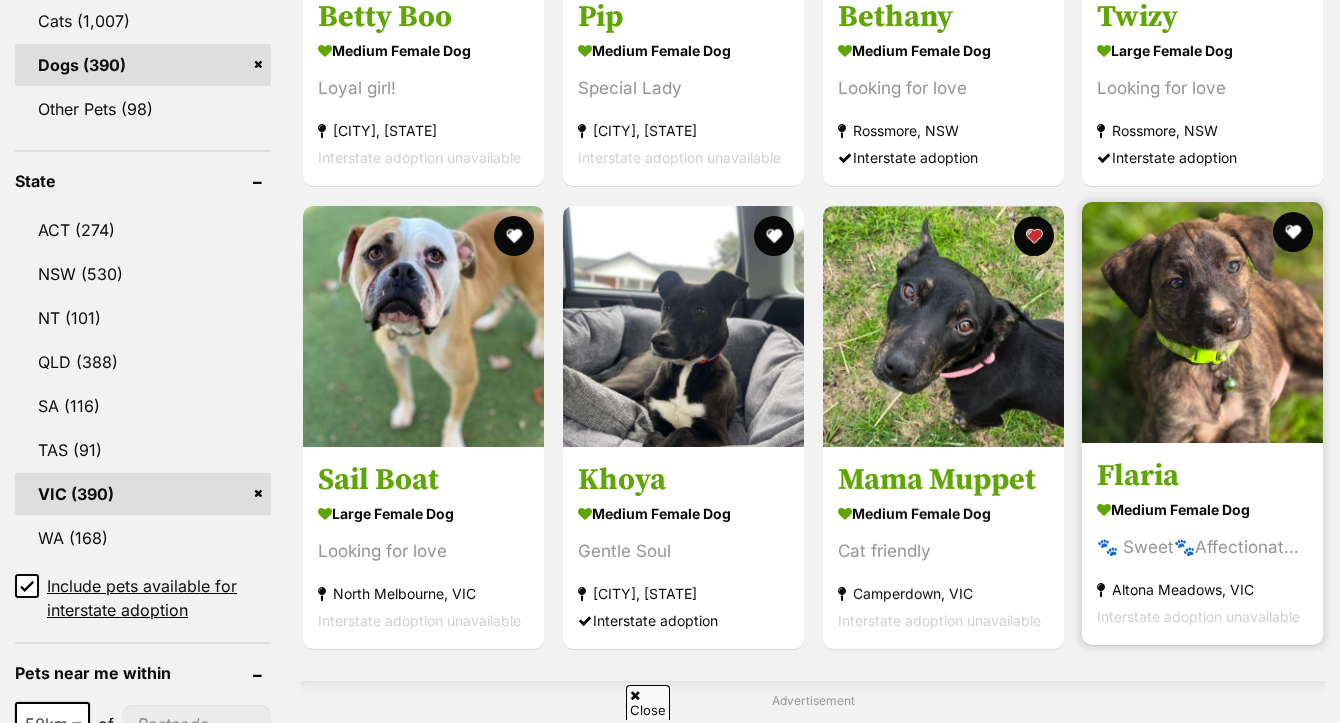 click at bounding box center (1202, 322) 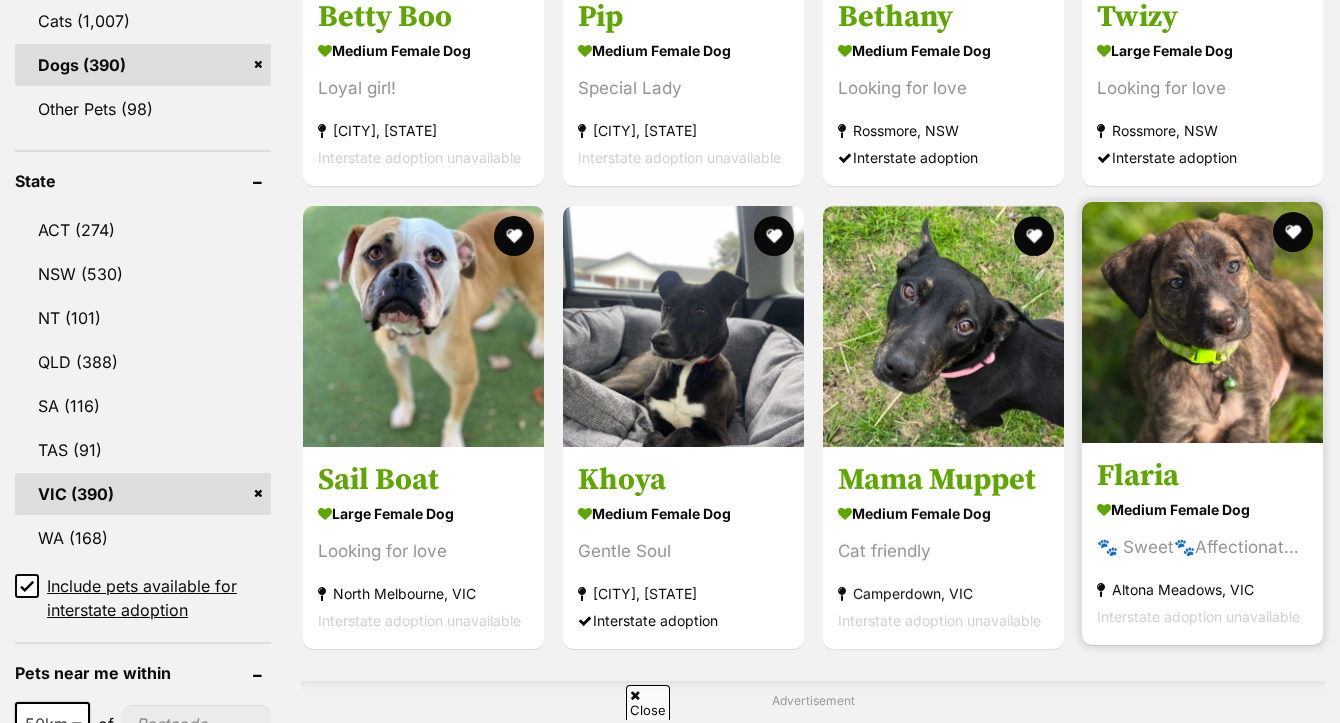 click at bounding box center (1202, 322) 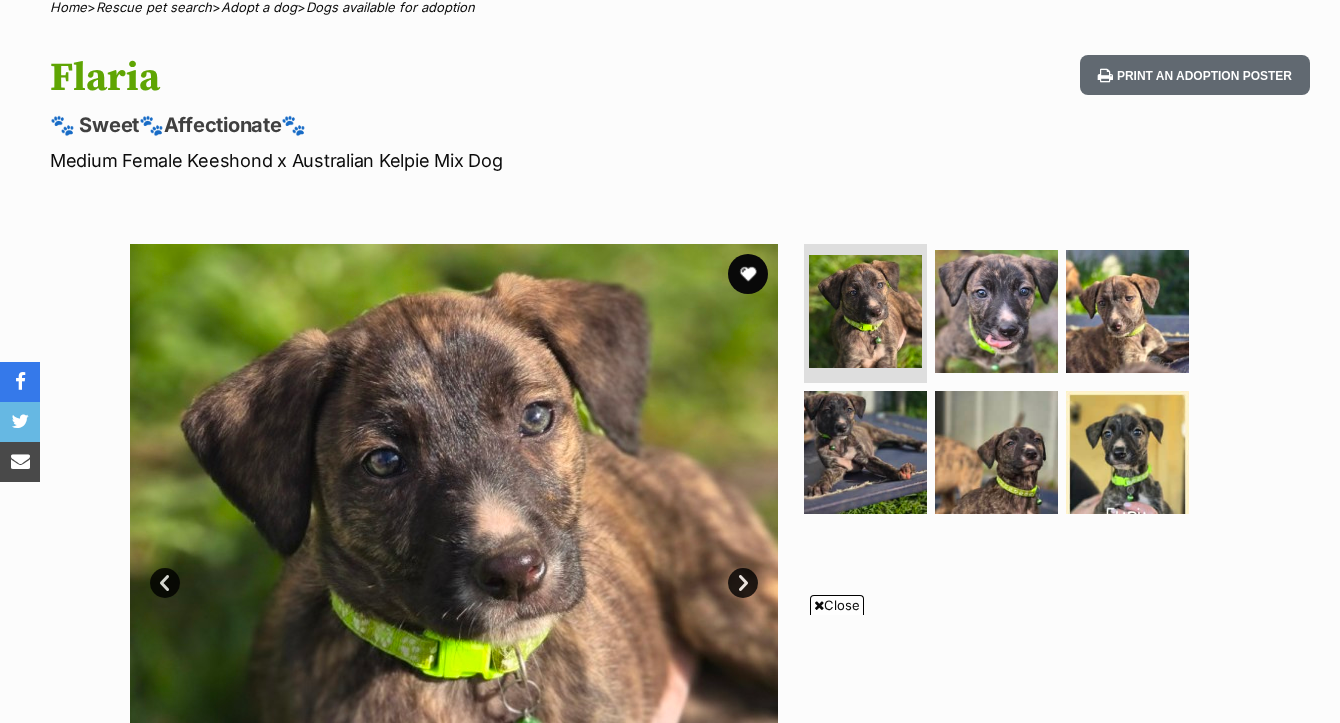 scroll, scrollTop: 53, scrollLeft: 0, axis: vertical 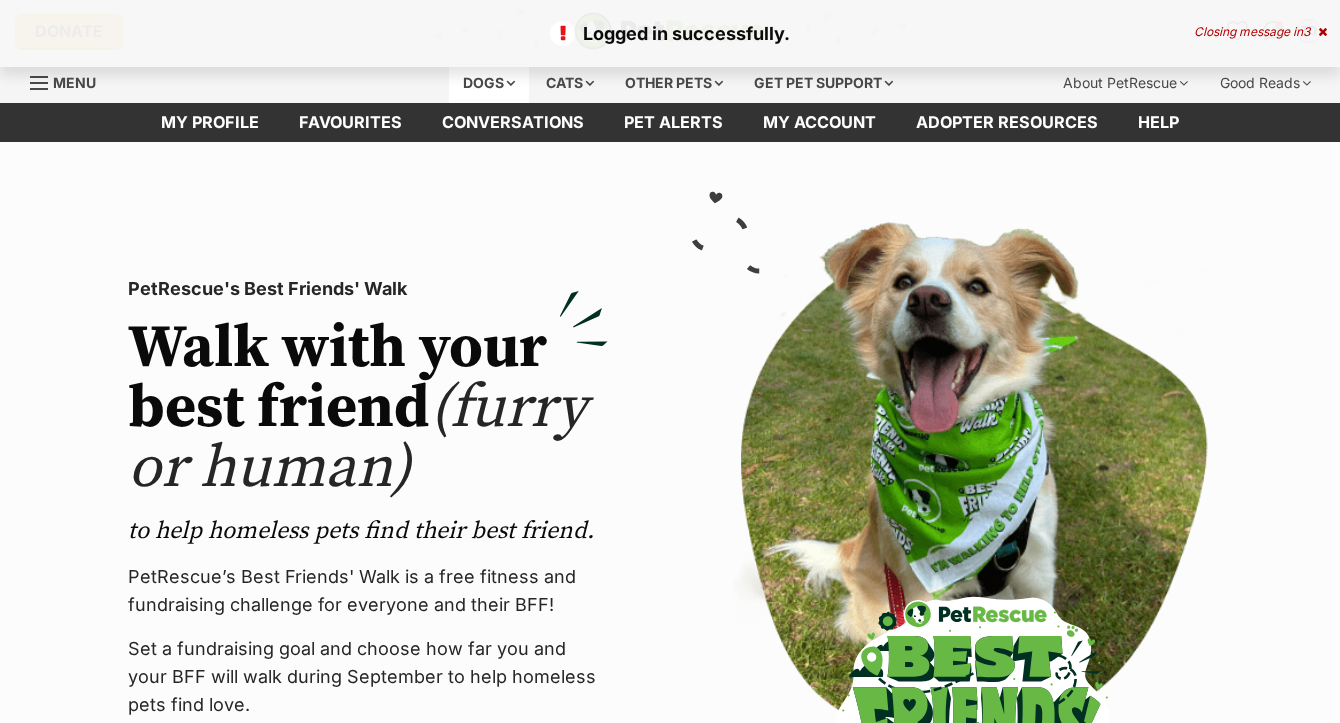 click on "Dogs" at bounding box center (489, 83) 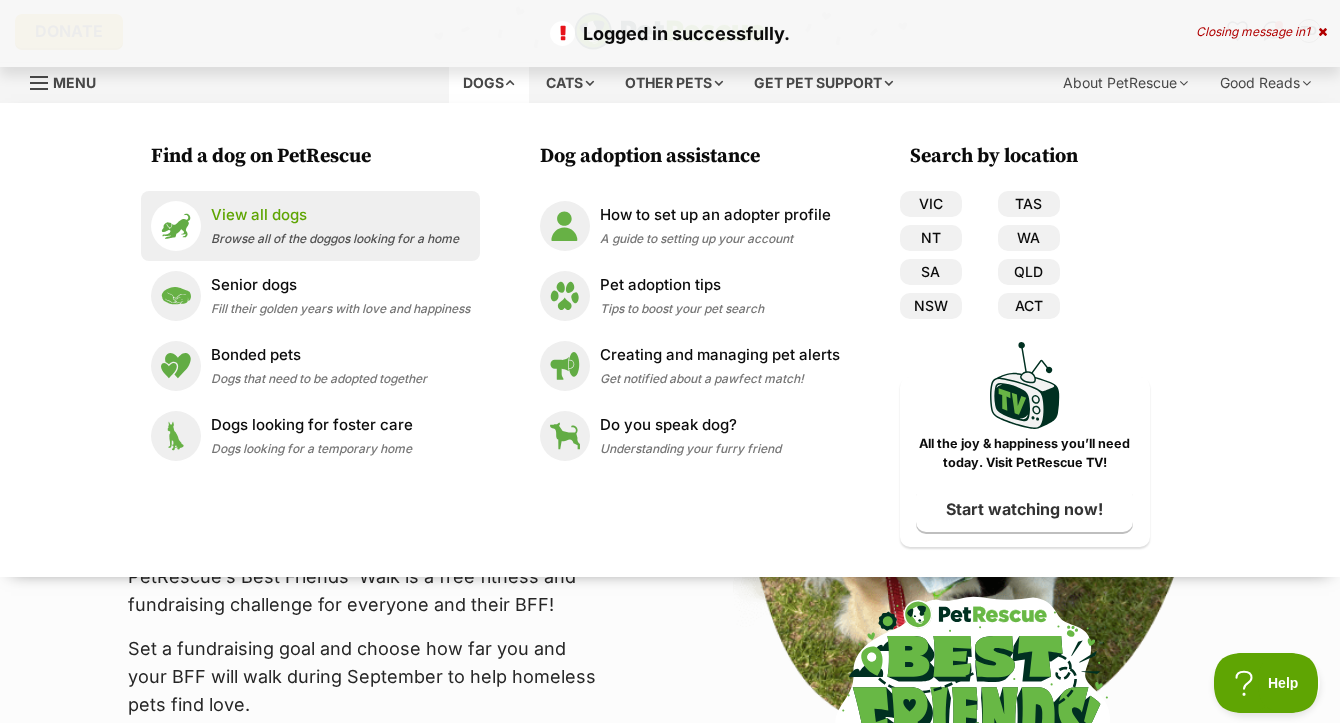 click on "View all dogs" at bounding box center (335, 215) 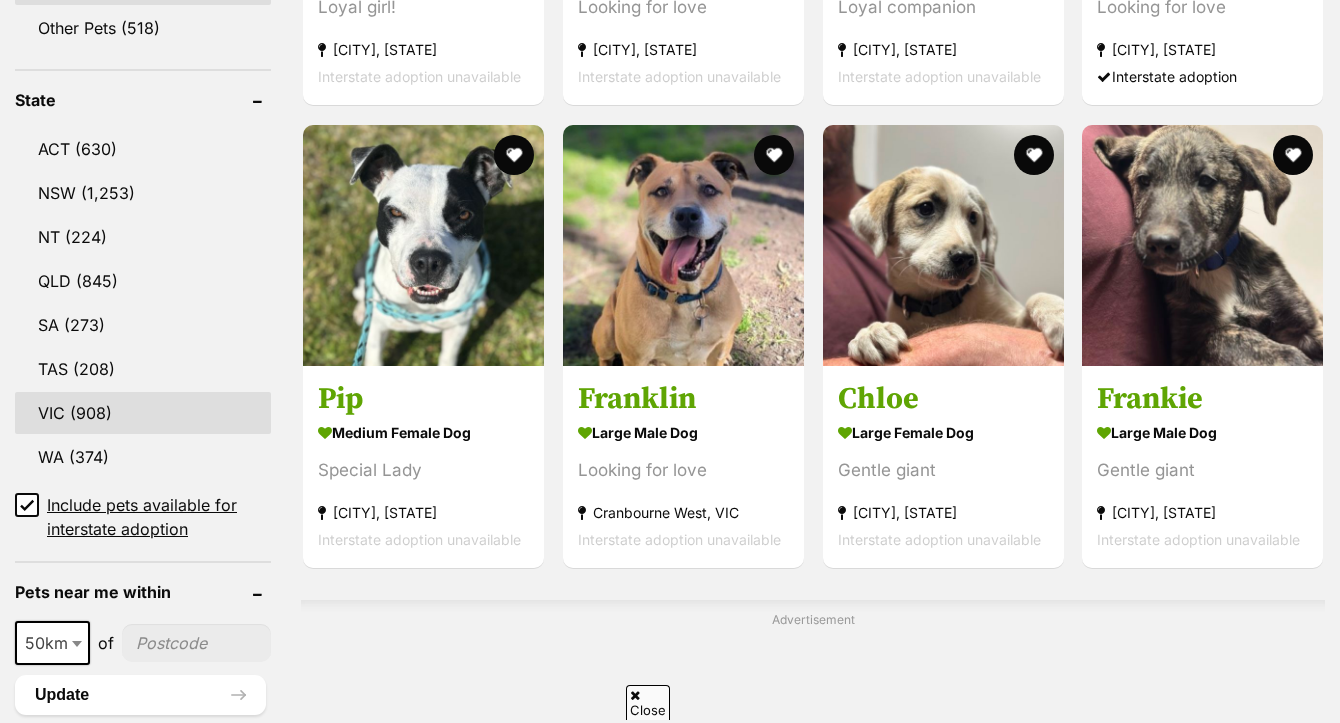 scroll, scrollTop: 0, scrollLeft: 0, axis: both 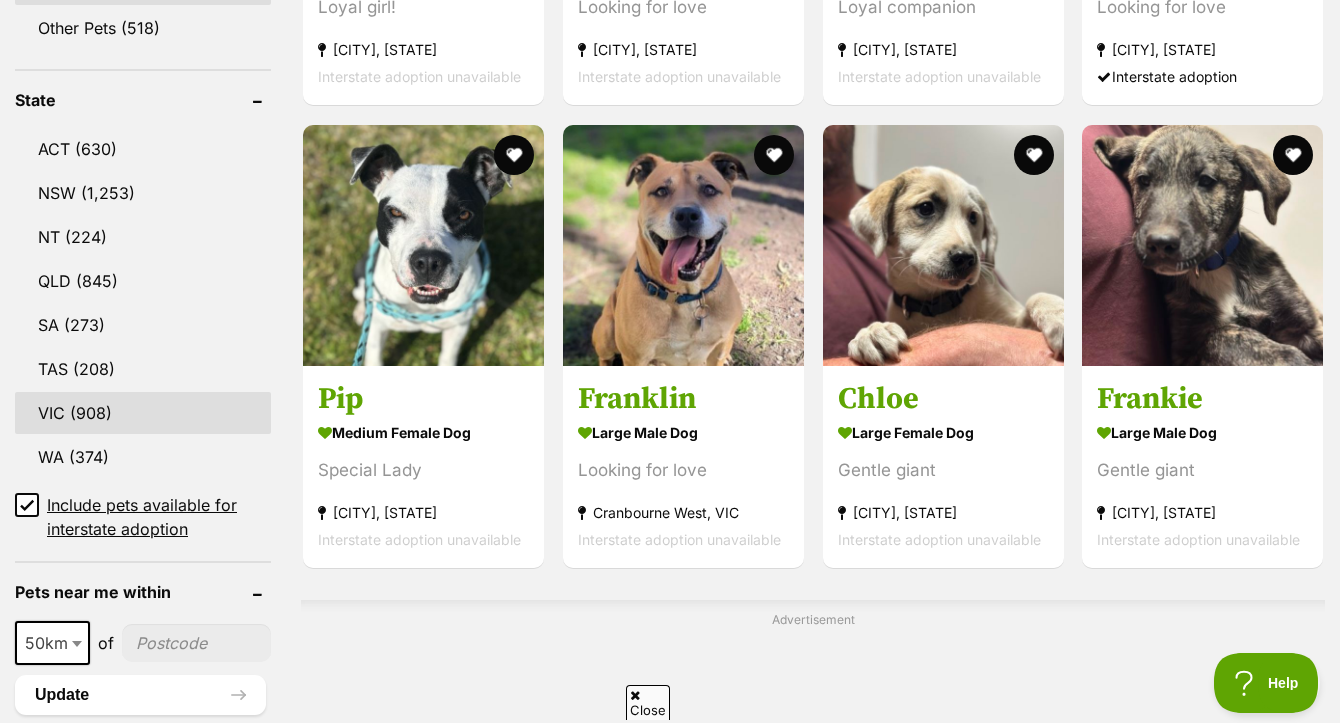 click on "VIC (908)" at bounding box center (143, 413) 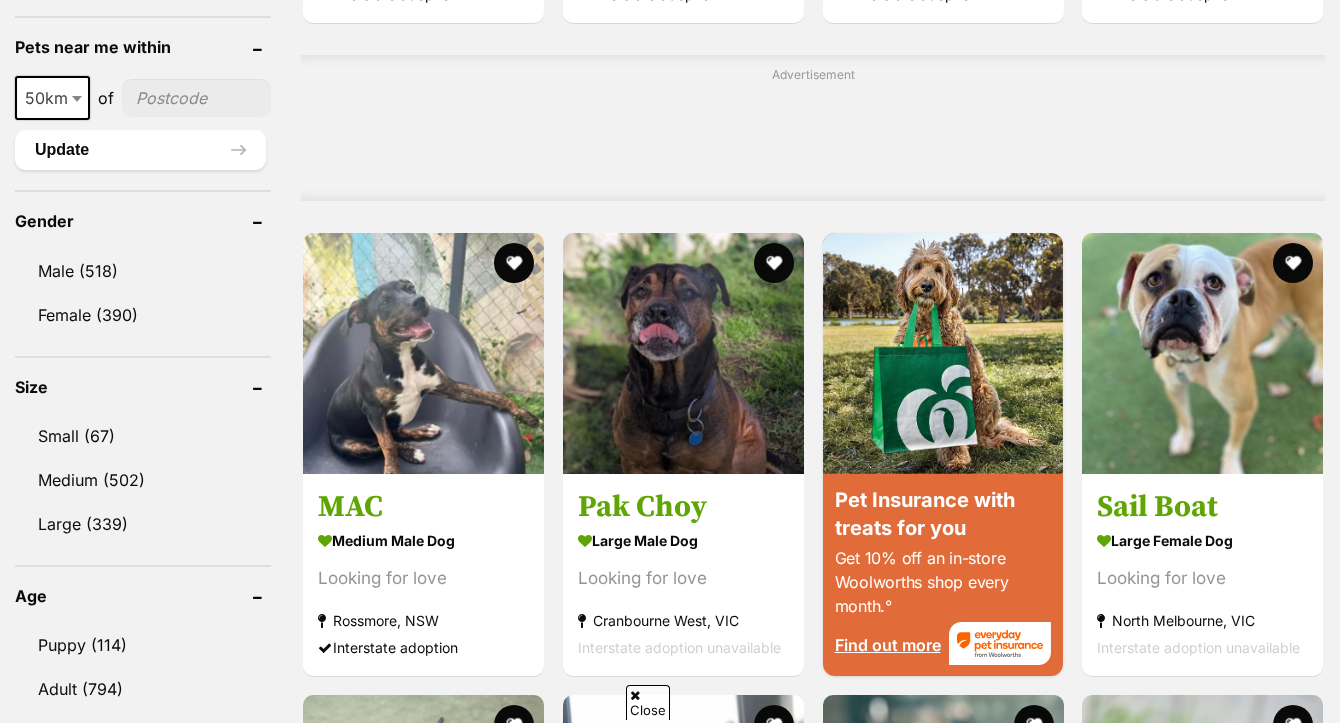scroll, scrollTop: 1557, scrollLeft: 0, axis: vertical 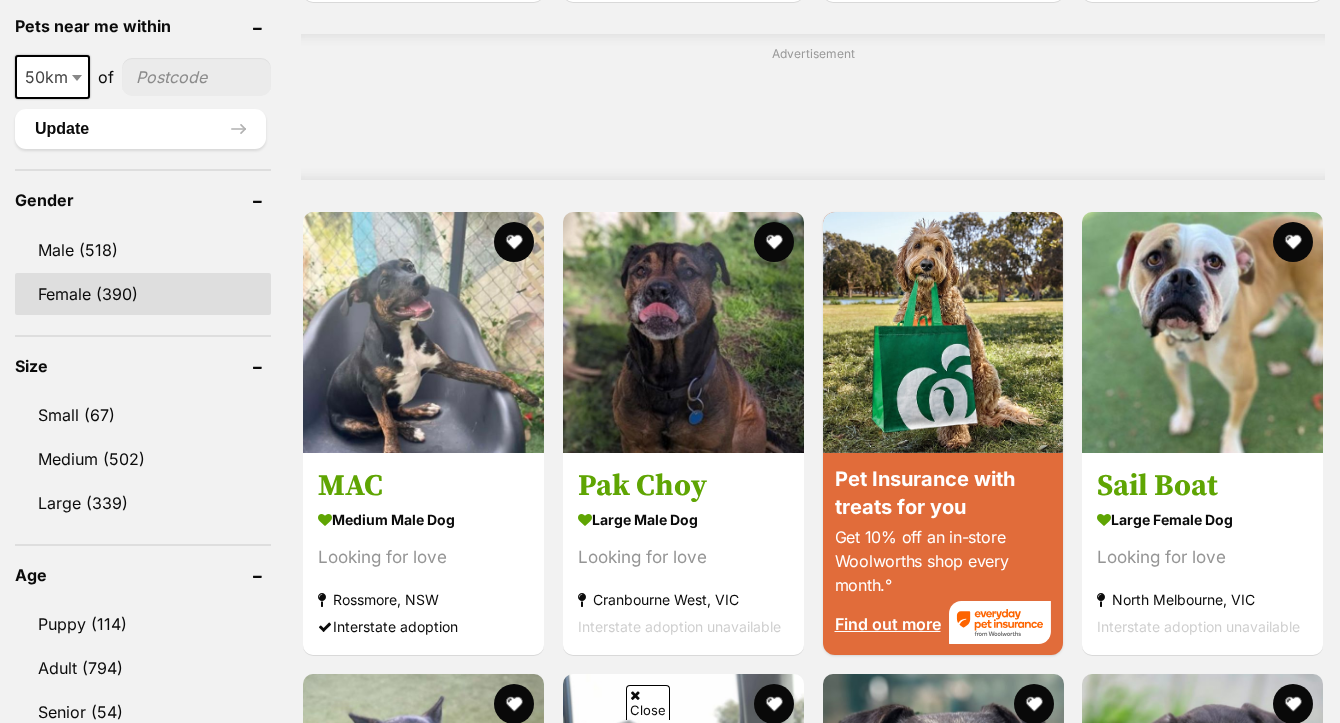 click on "Female (390)" at bounding box center (143, 294) 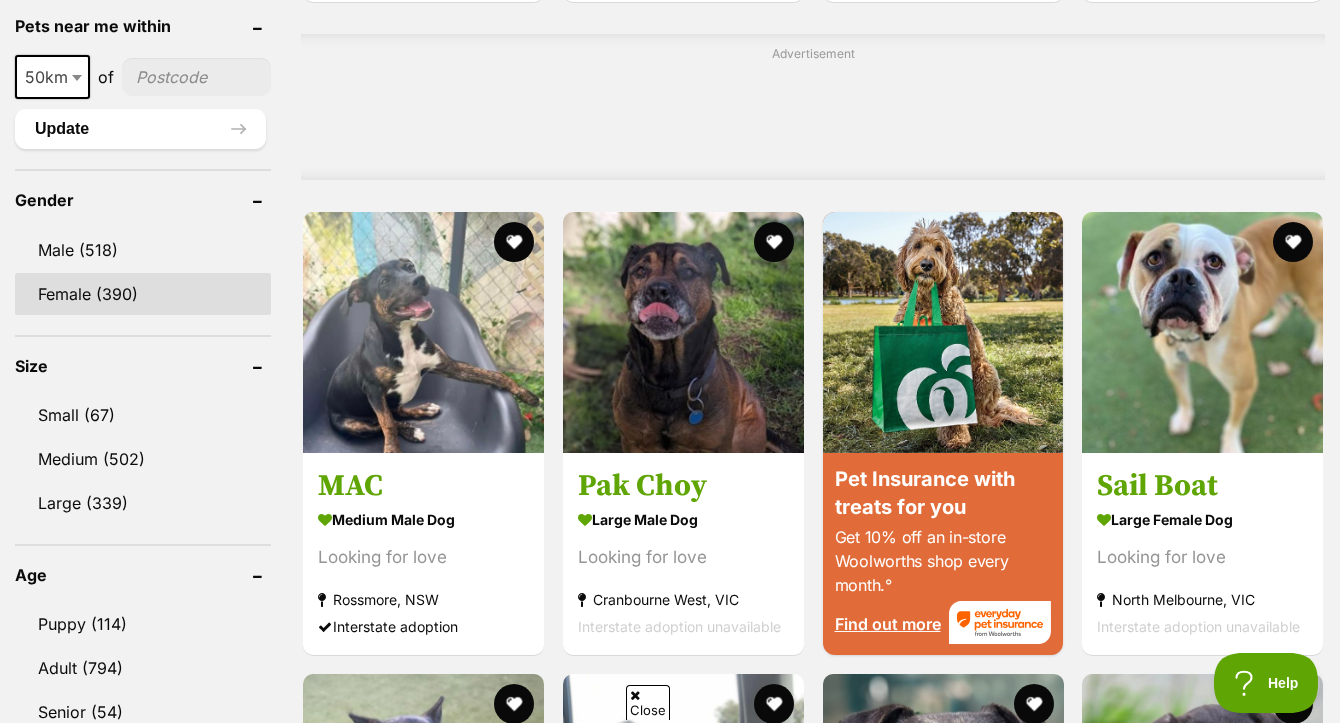 scroll, scrollTop: 0, scrollLeft: 0, axis: both 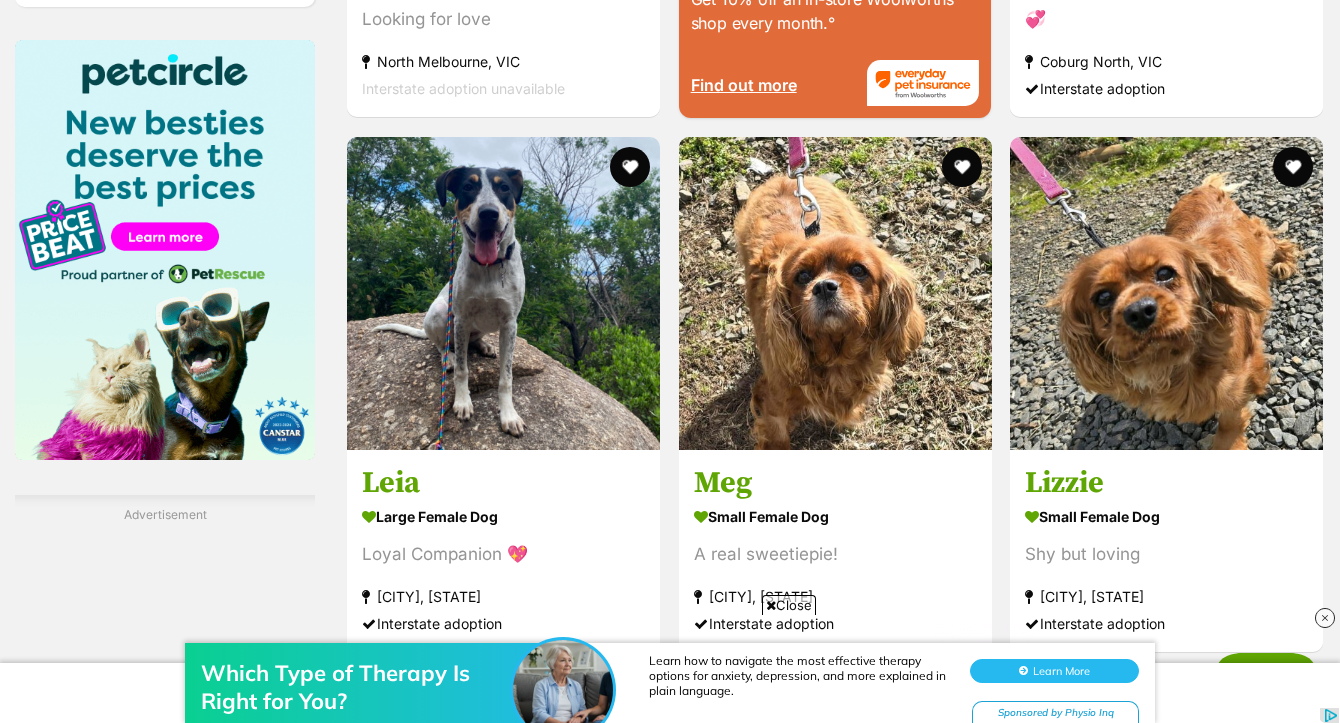 click on "Which Type of Therapy Is Right for You?
Learn how to navigate the most effective therapy options for anxiety, depression, and more explained in plain language.
Learn More
Sponsored by Physio Inq" at bounding box center (670, 663) 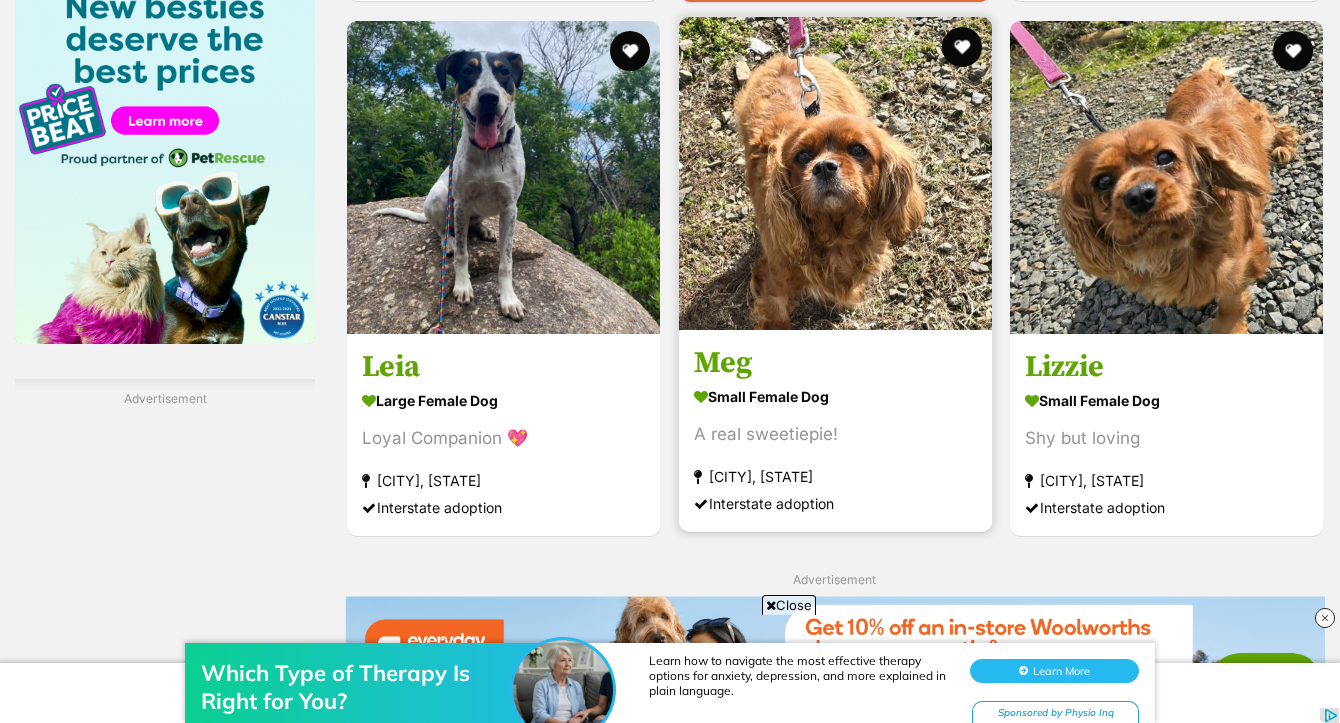 scroll, scrollTop: 3120, scrollLeft: 0, axis: vertical 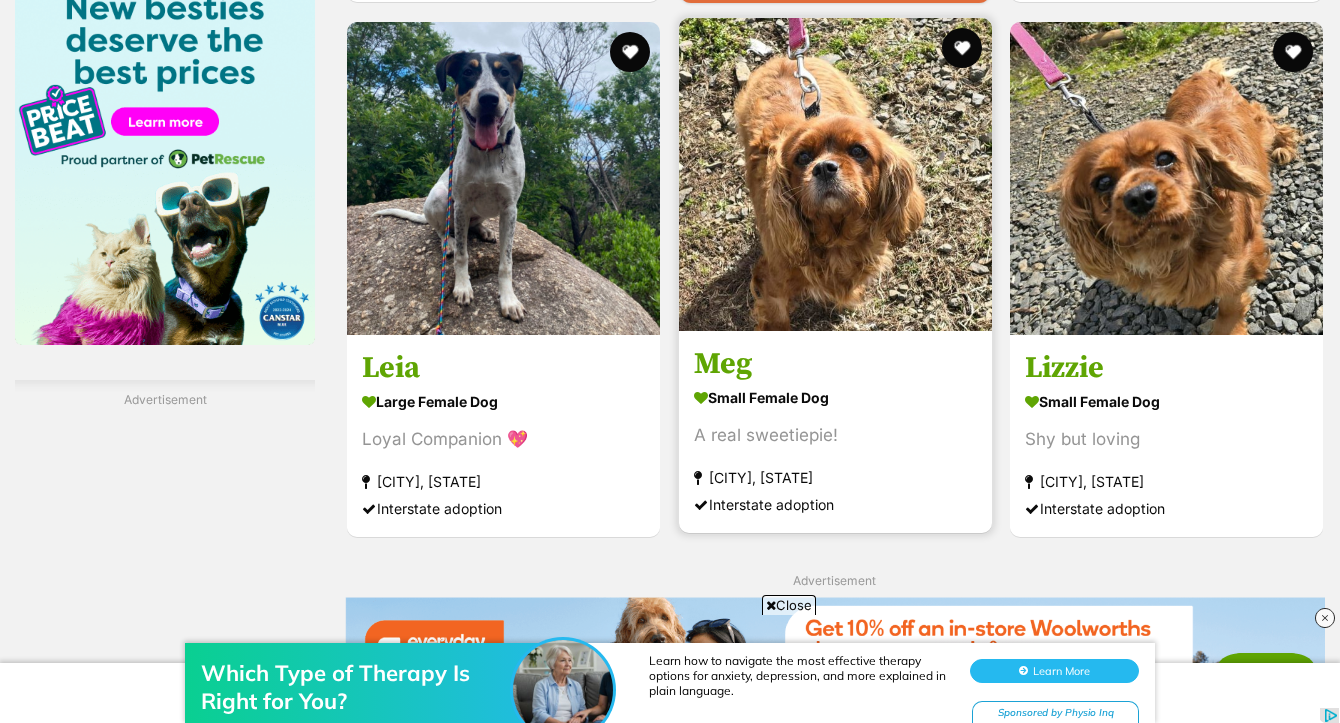 click at bounding box center (835, 174) 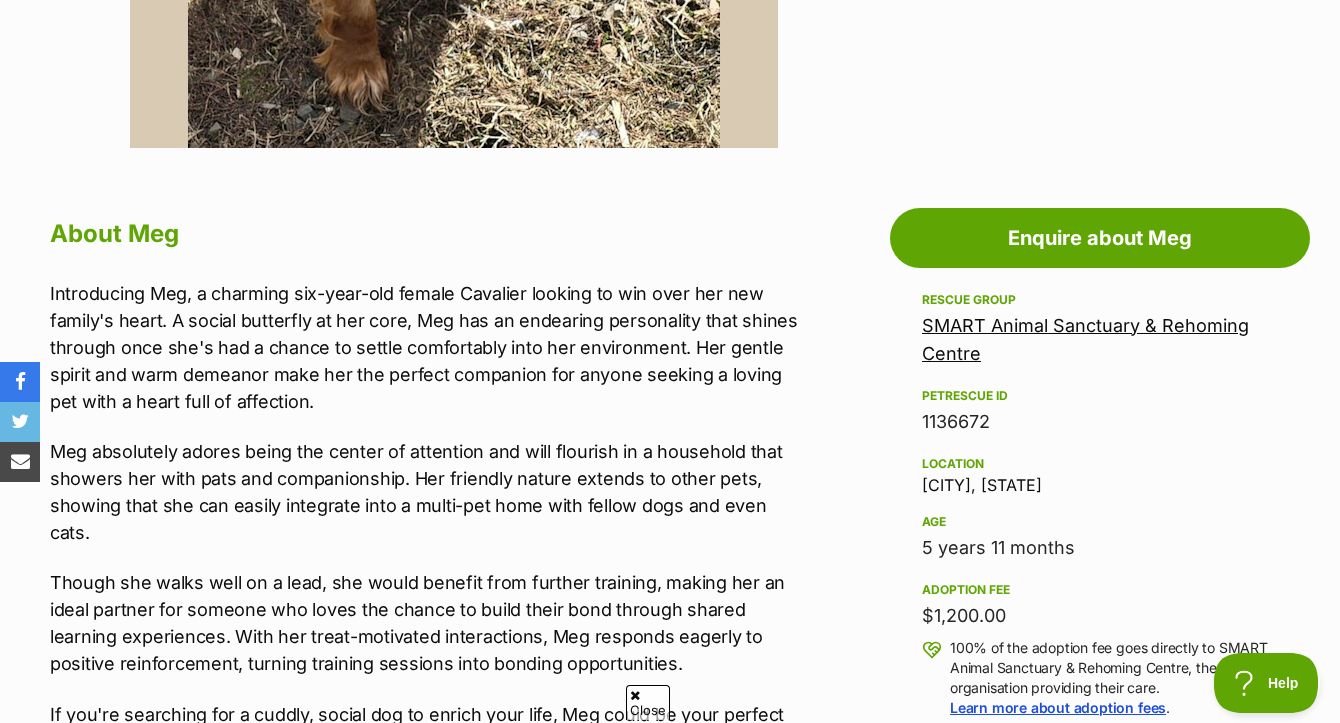 scroll, scrollTop: 0, scrollLeft: 0, axis: both 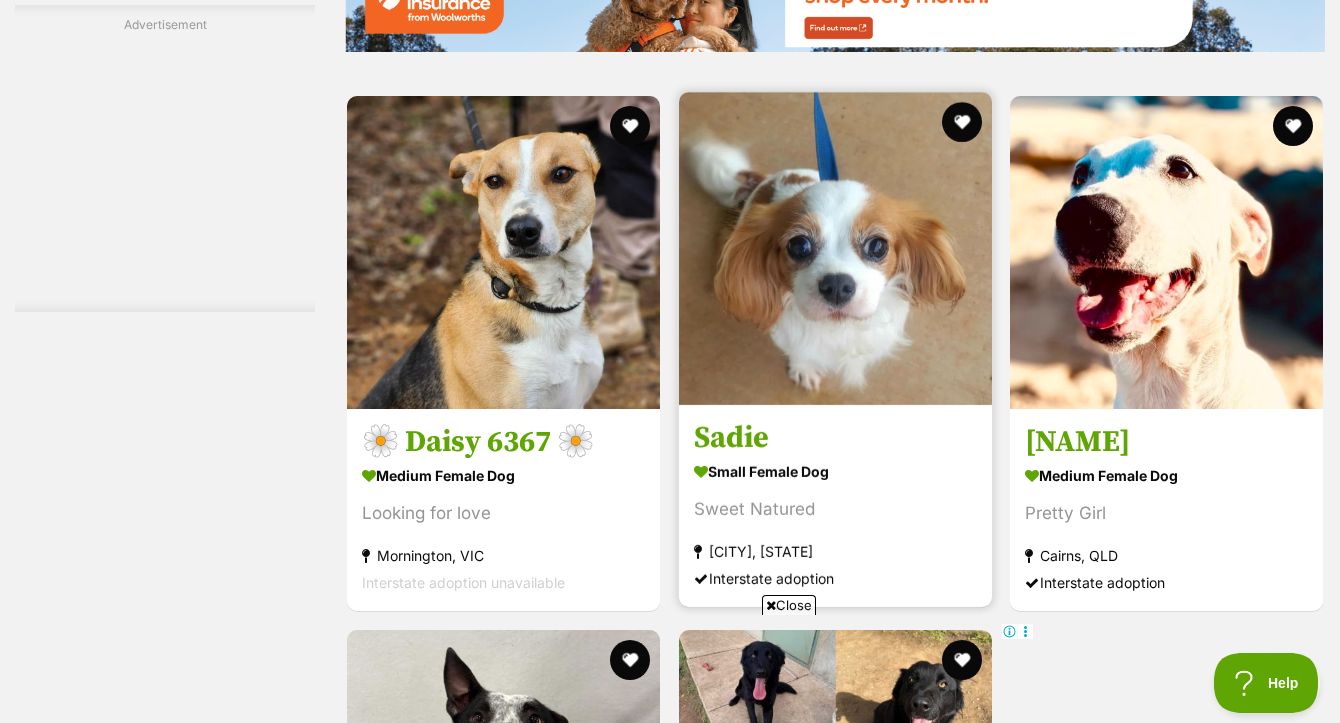 click at bounding box center (835, 248) 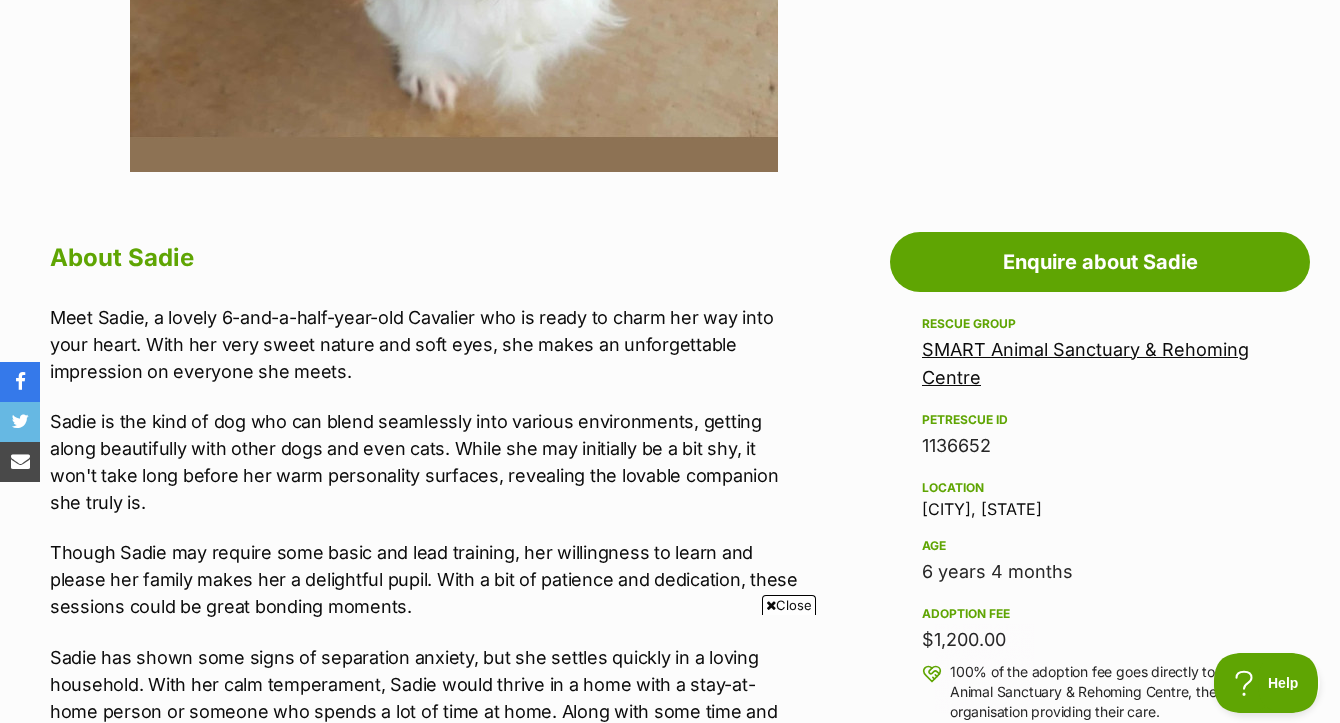 scroll, scrollTop: 0, scrollLeft: 0, axis: both 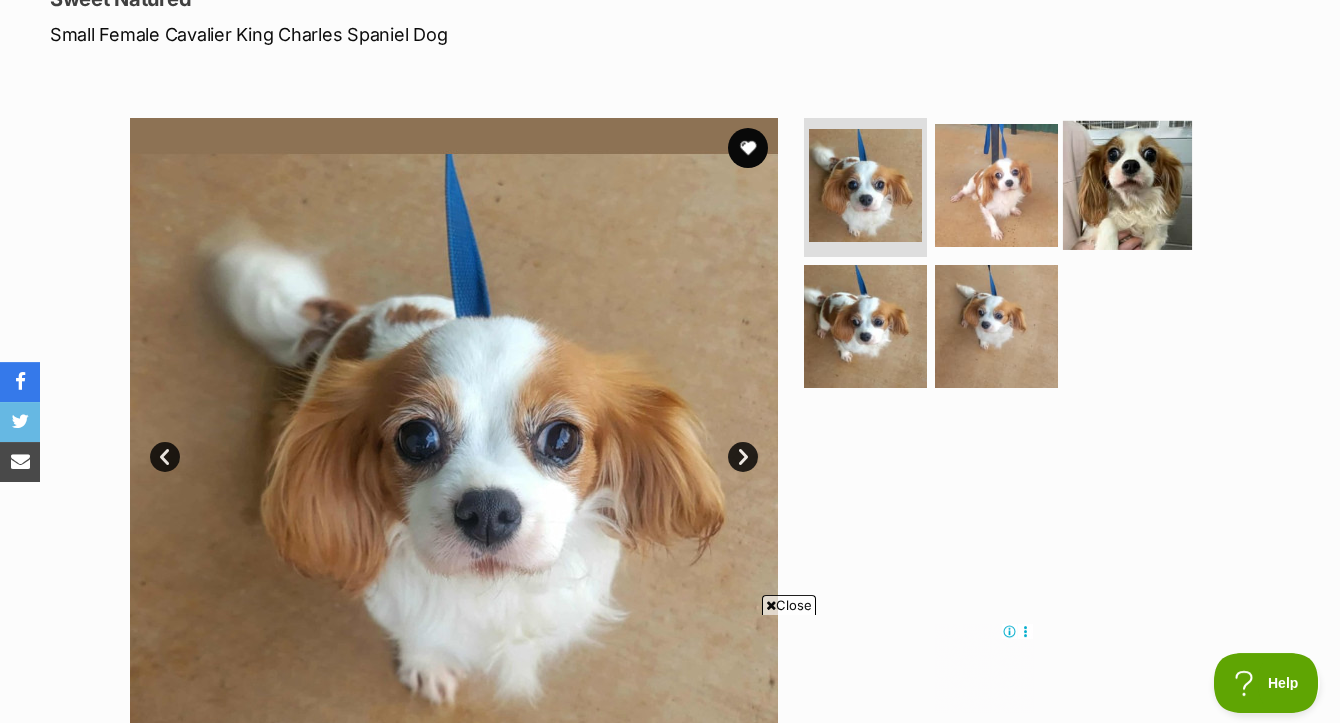 click at bounding box center (1127, 184) 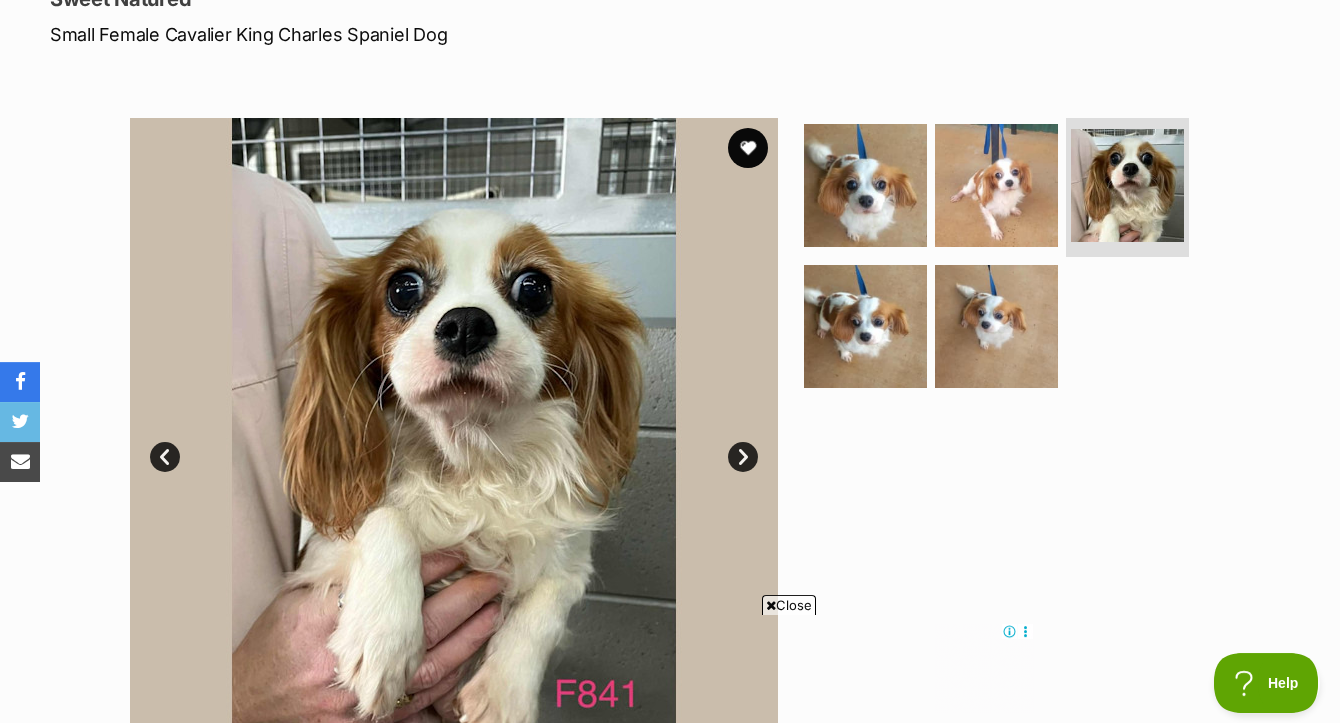 click on "Close" at bounding box center [789, 605] 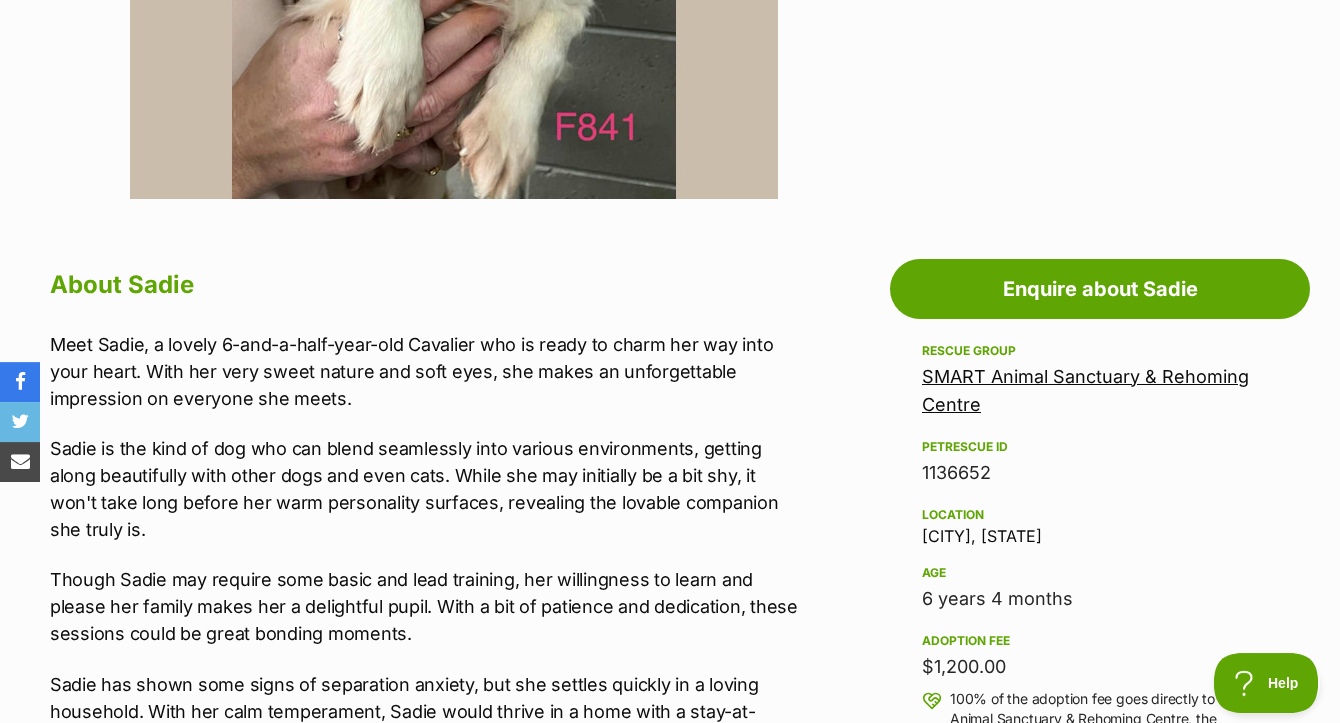 scroll, scrollTop: 941, scrollLeft: 0, axis: vertical 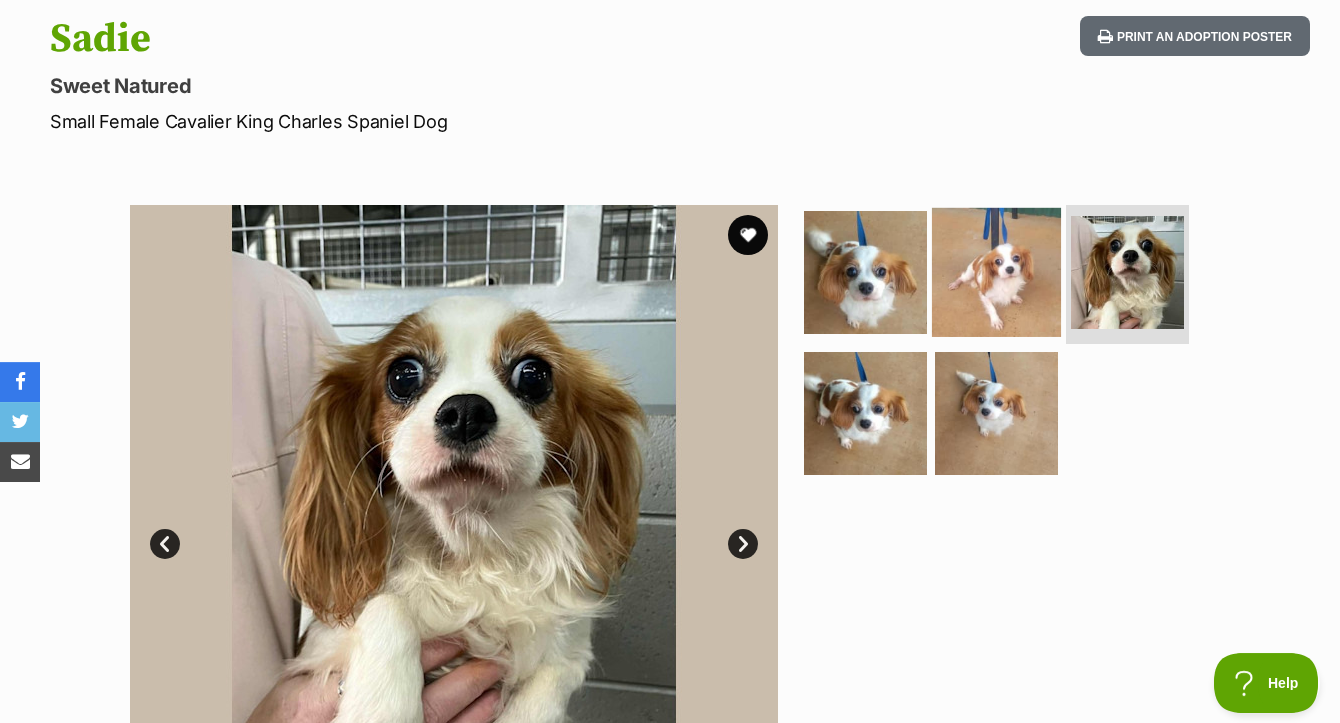 click at bounding box center [996, 271] 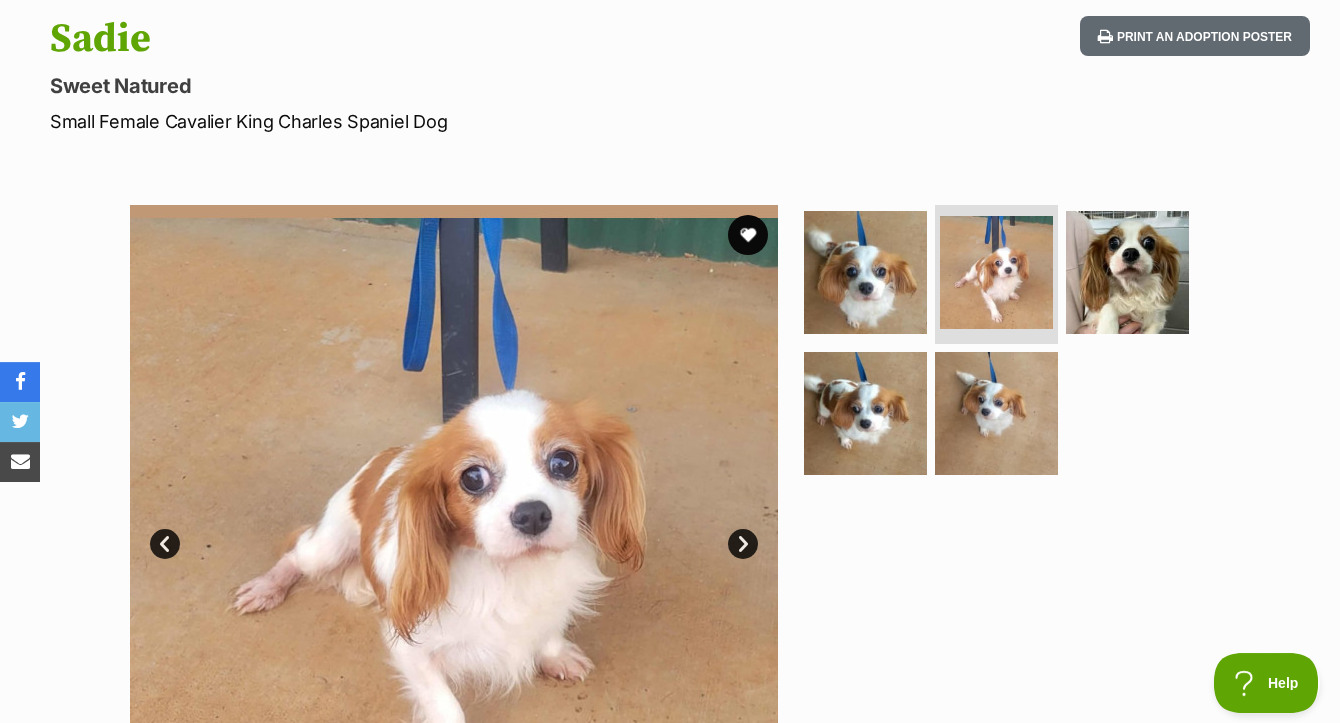 scroll, scrollTop: 468, scrollLeft: 0, axis: vertical 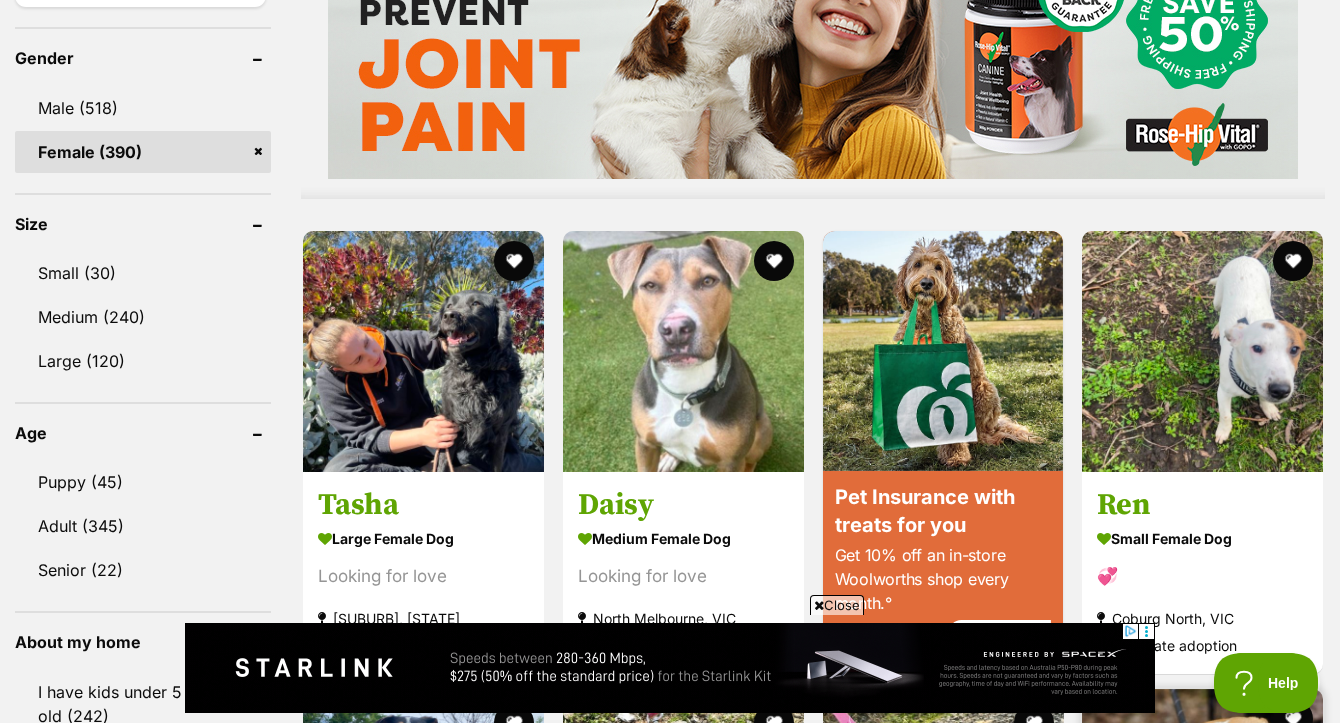 click at bounding box center (1202, 809) 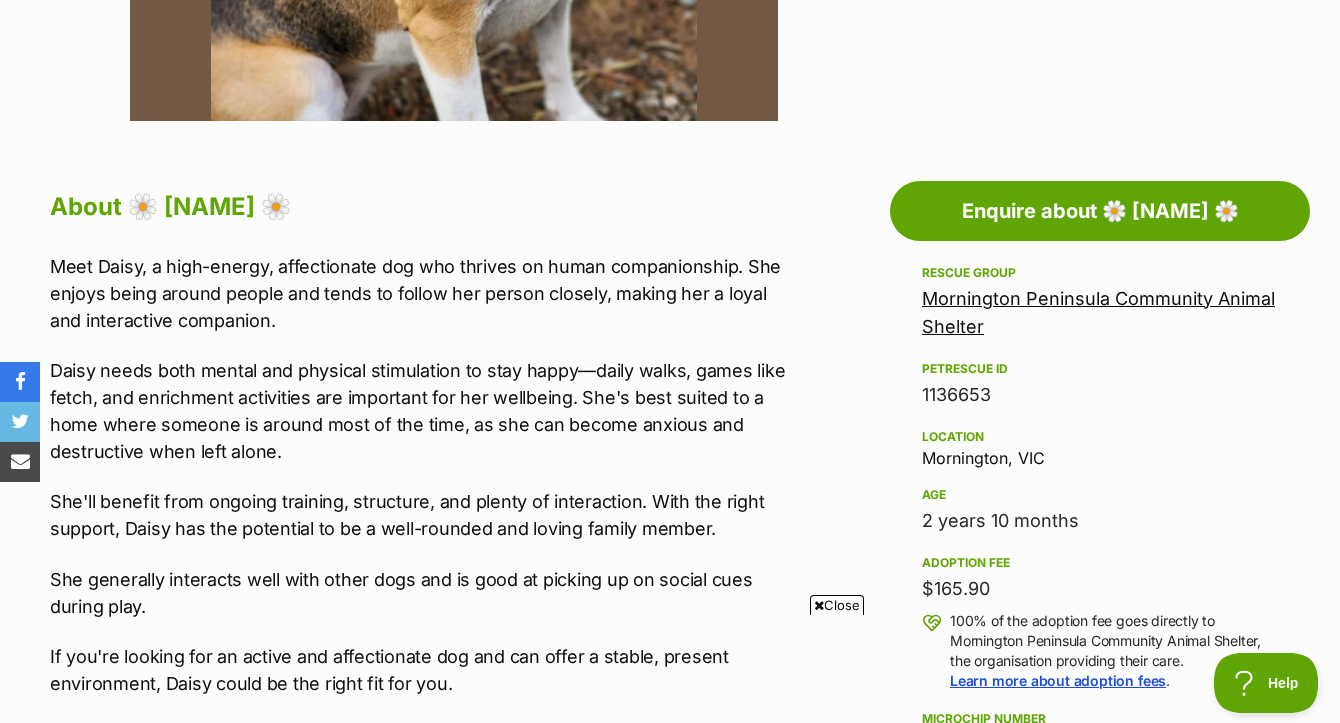 scroll, scrollTop: 0, scrollLeft: 0, axis: both 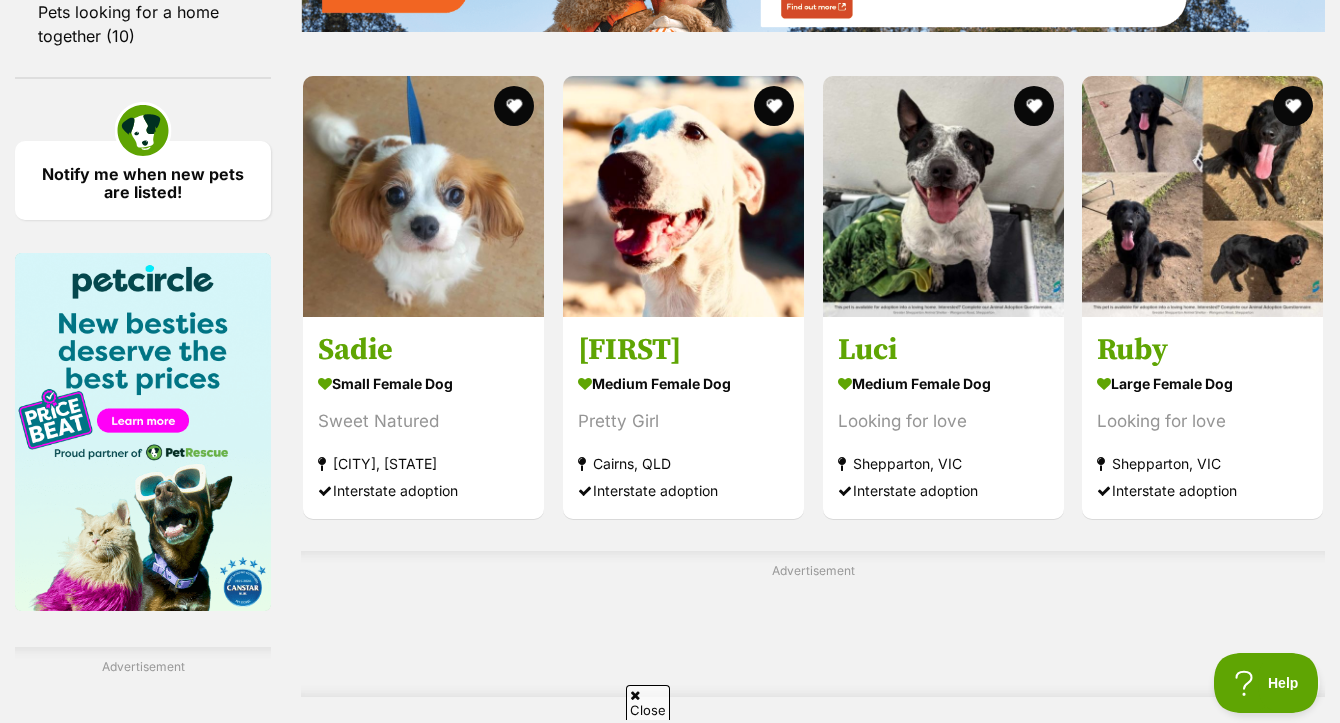 click on "[FIRST]
medium female Dog
Loyal girl!
[CITY], [STATE]
Interstate adoption unavailable
Pip
medium female Dog
Special Lady
[CITY], [STATE]
Interstate adoption unavailable
Bethany
medium female Dog
Looking for love
[CITY], [STATE]
Interstate adoption
Twizy
large female Dog
Looking for love
[CITY], [STATE]
Interstate adoption
Sail Boat
large female Dog
Looking for love
[CITY], [STATE]
Interstate adoption unavailable
Khoya
medium female Dog
Gentle Soul
[CITY], [STATE]
Interstate adoption
Advertisement
Mama Muppet
medium female Dog
Cat friendly
[CITY], [STATE]
Interstate adoption unavailable" at bounding box center (813, -685) 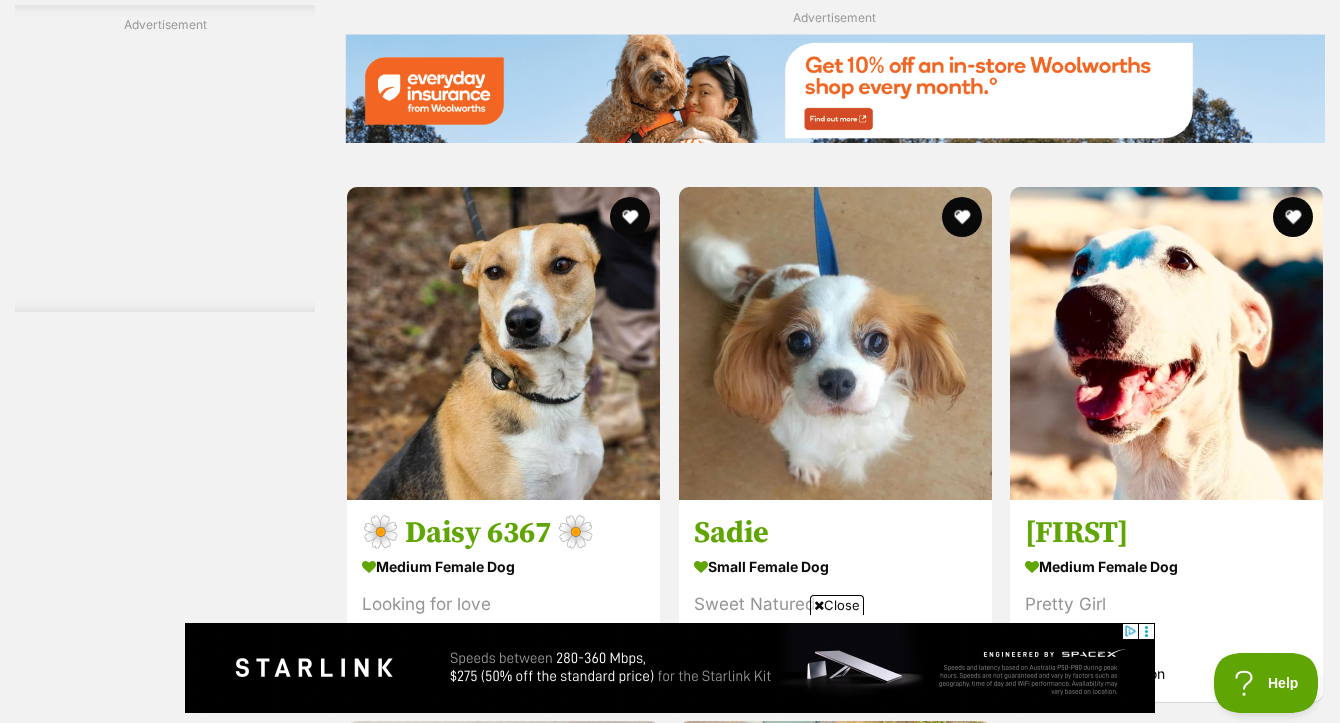 scroll, scrollTop: 3820, scrollLeft: 0, axis: vertical 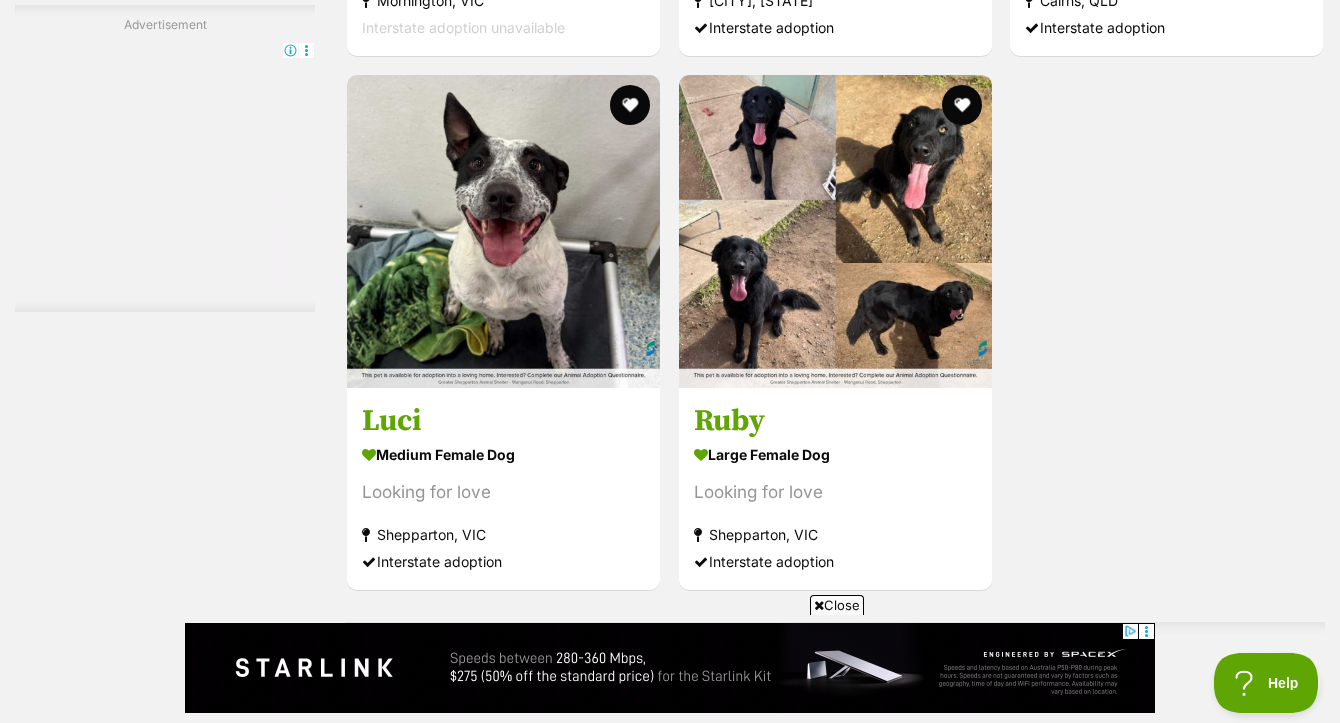 click on "Next" at bounding box center [835, 986] 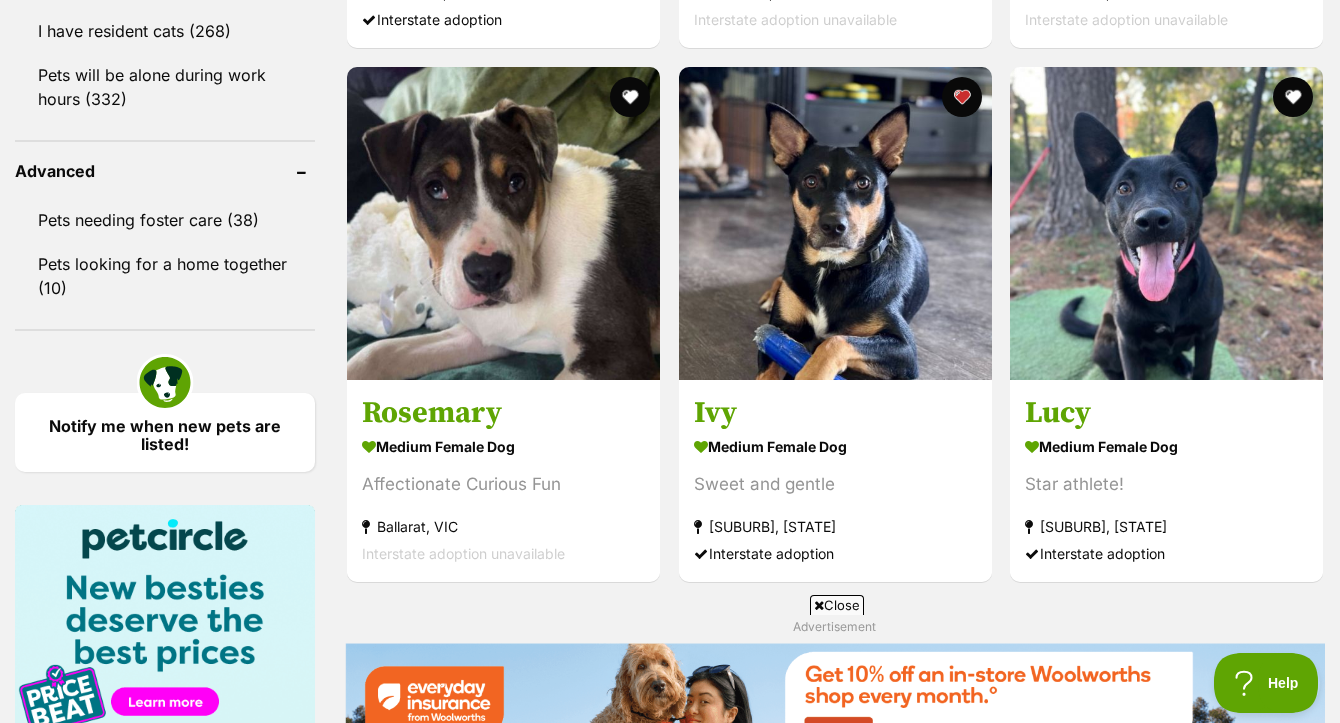 scroll, scrollTop: 2617, scrollLeft: 0, axis: vertical 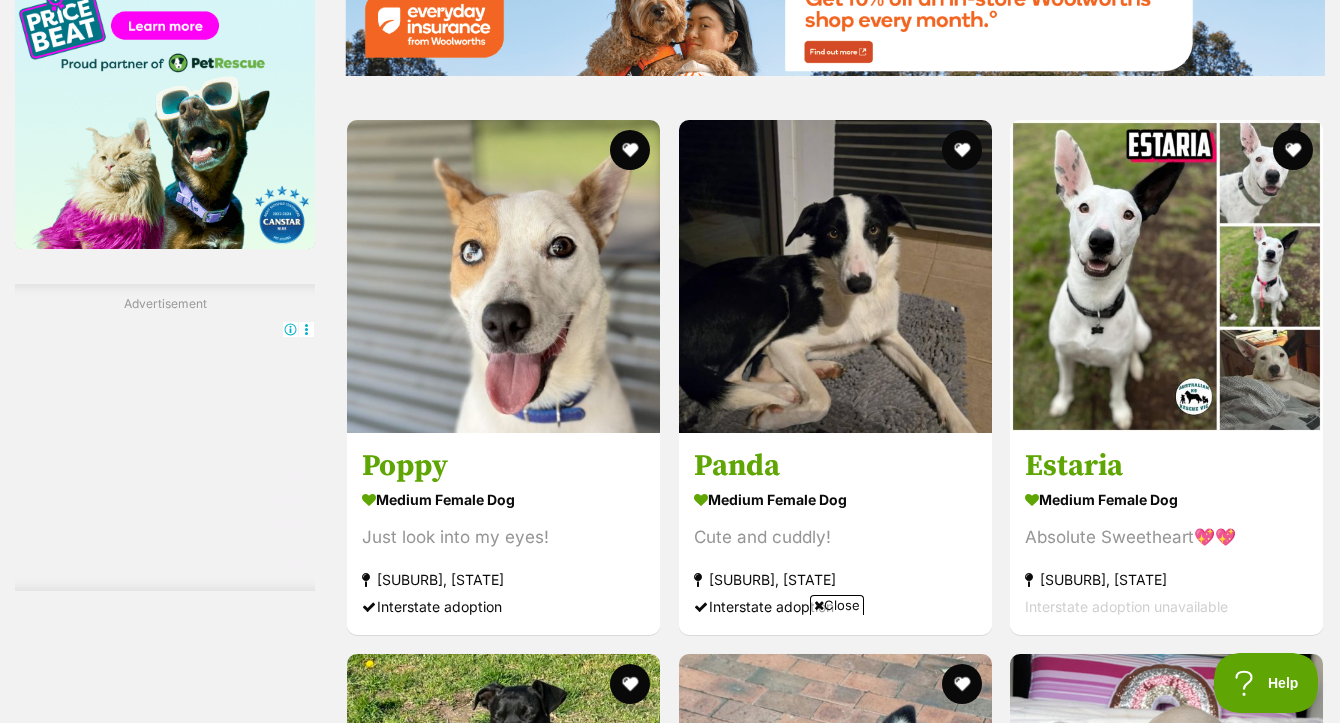 click on "Close" at bounding box center (837, 605) 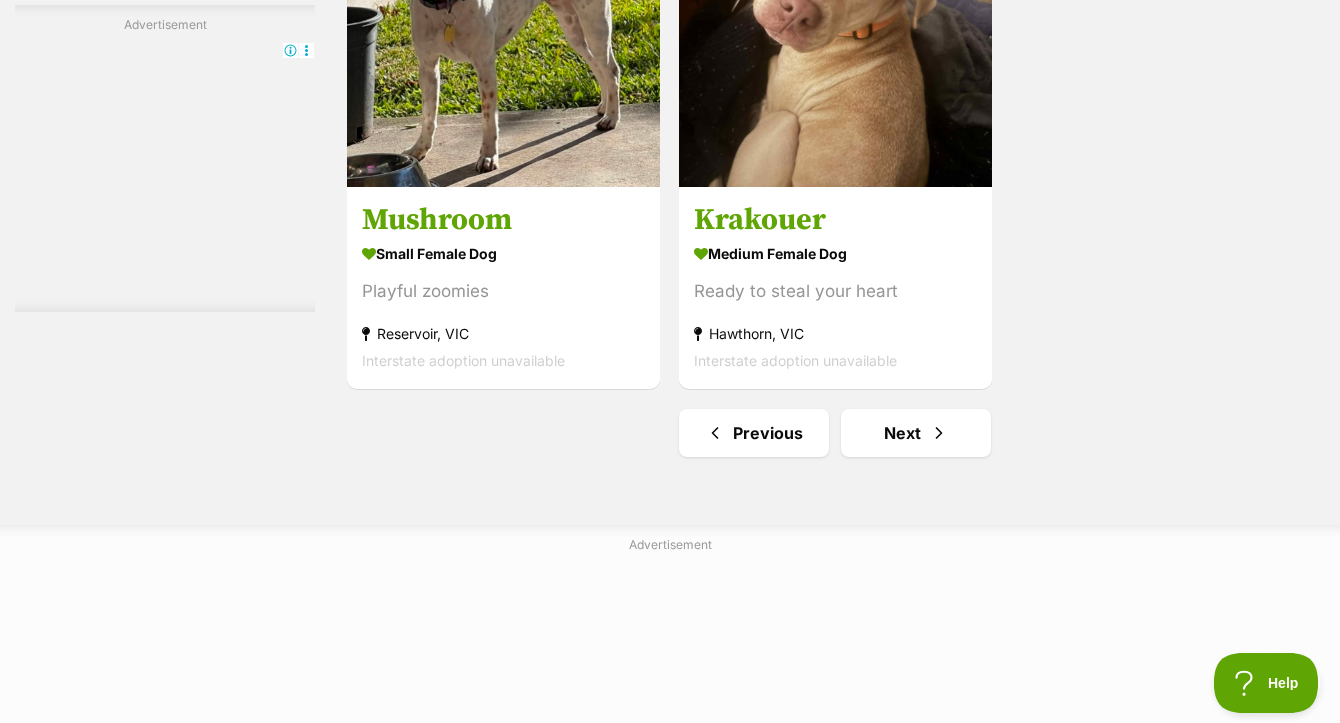 scroll, scrollTop: 5161, scrollLeft: 0, axis: vertical 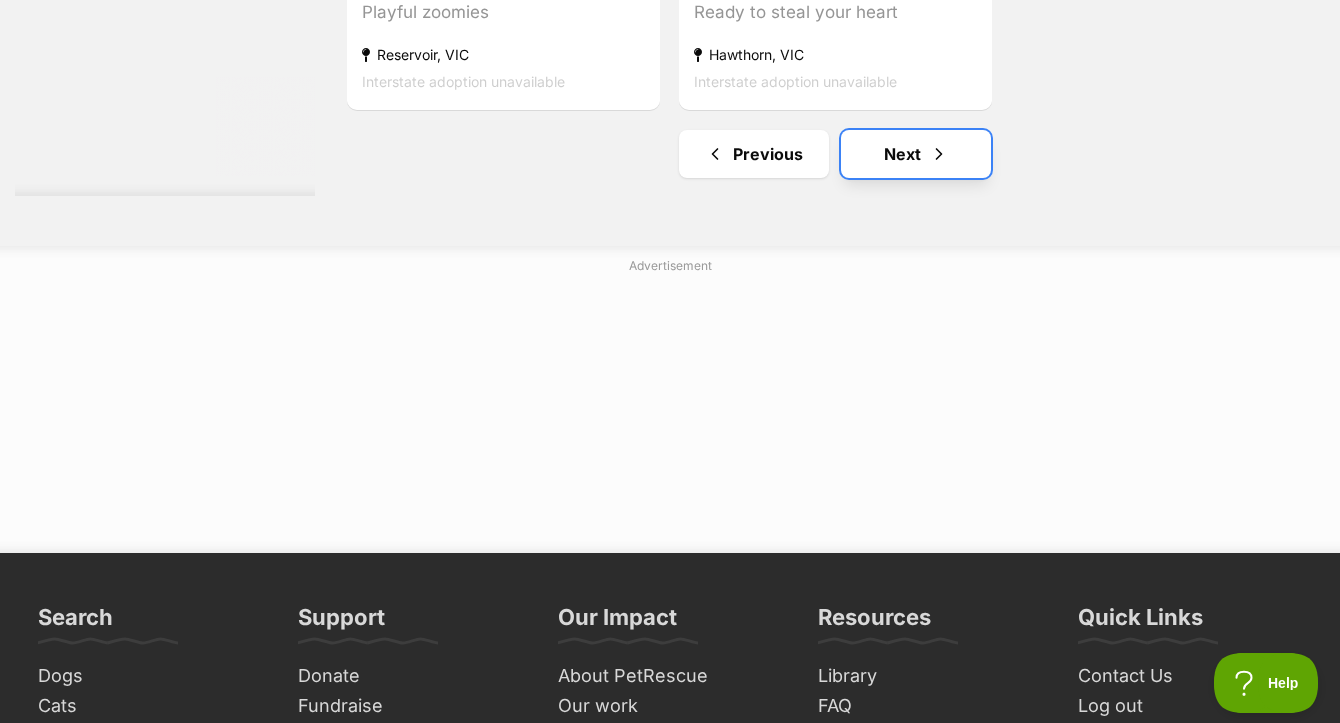 click on "Next" at bounding box center [916, 154] 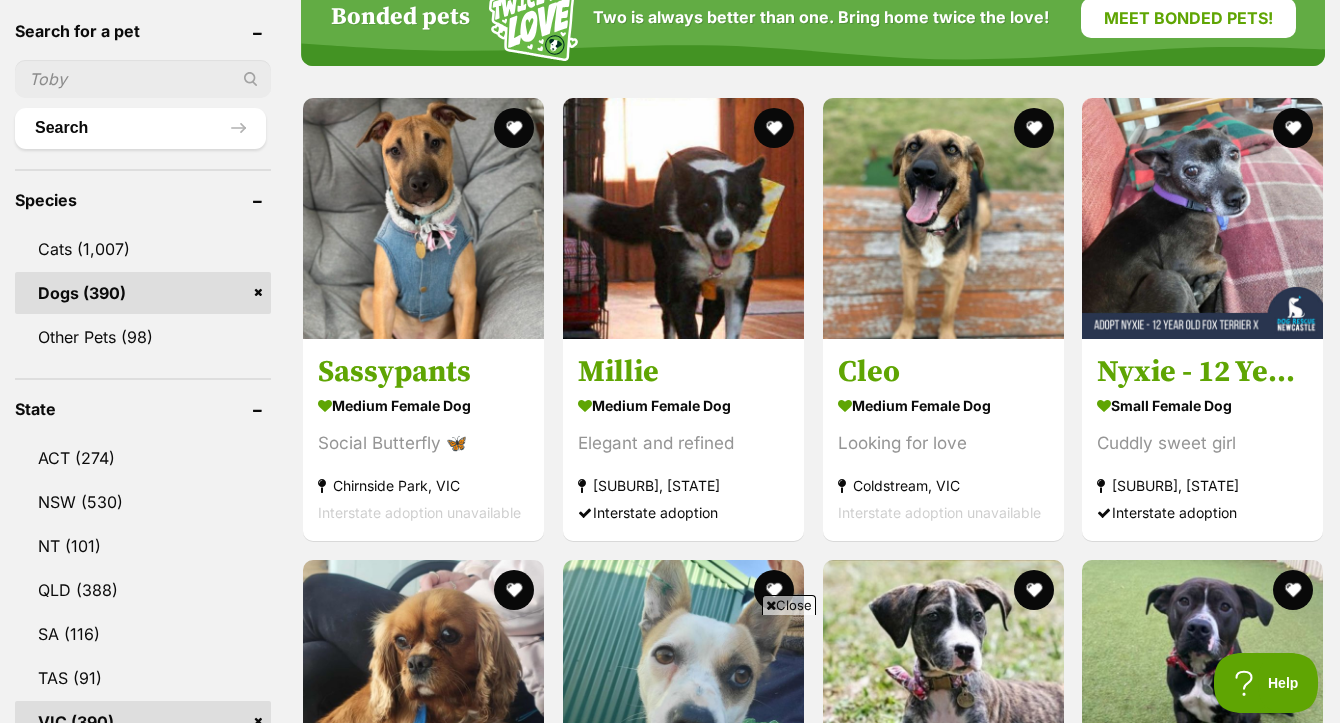 scroll, scrollTop: 1030, scrollLeft: 0, axis: vertical 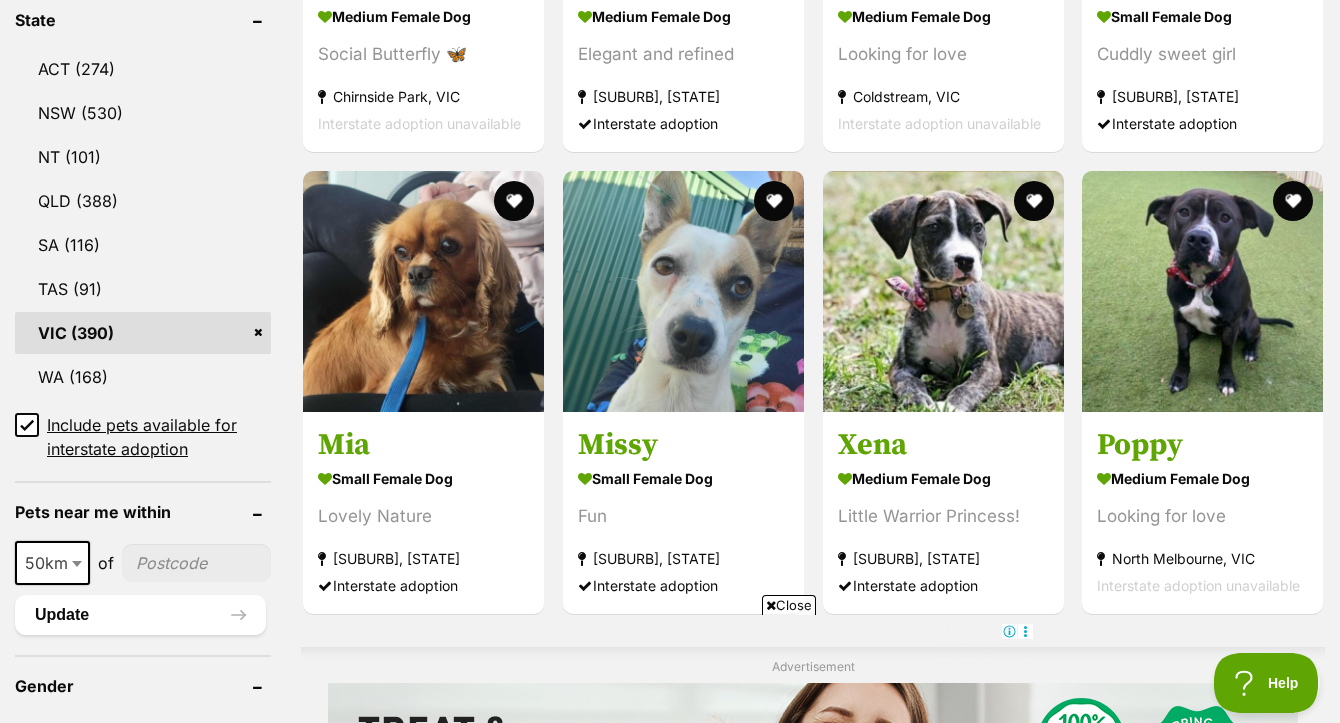 click on "Close" at bounding box center (789, 605) 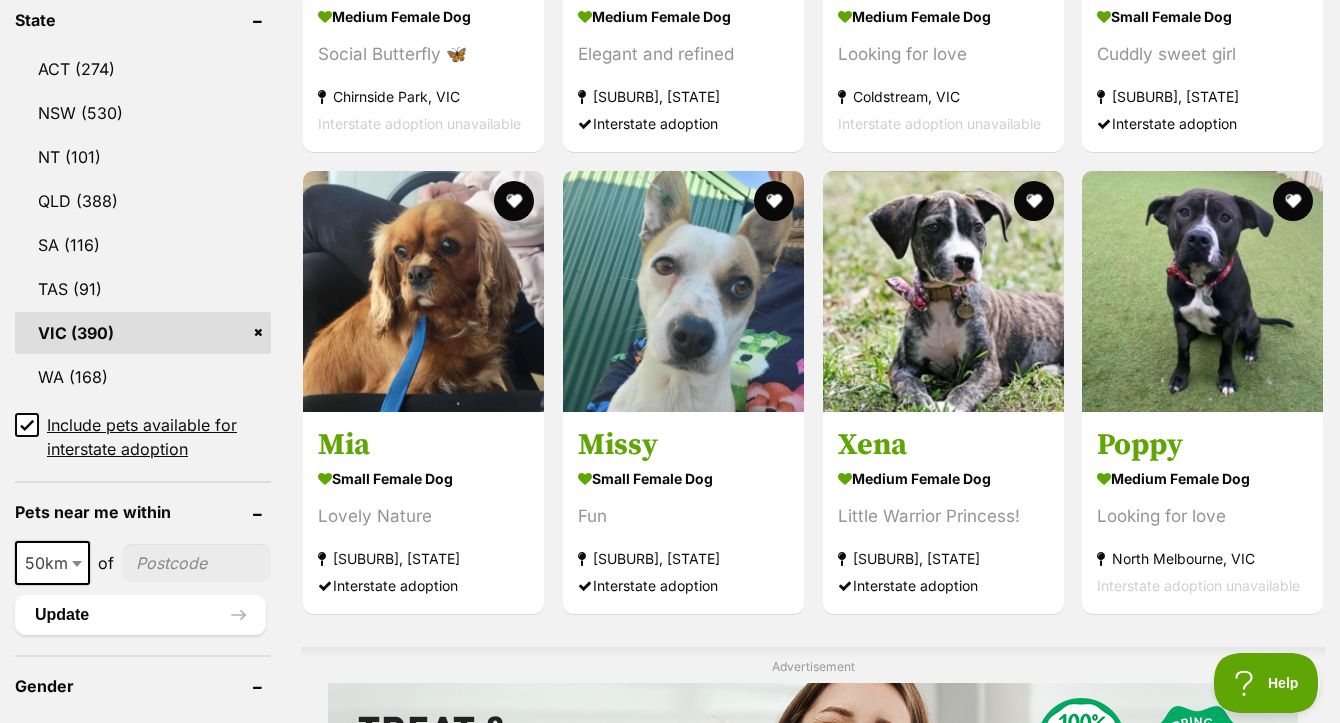 scroll, scrollTop: 0, scrollLeft: 0, axis: both 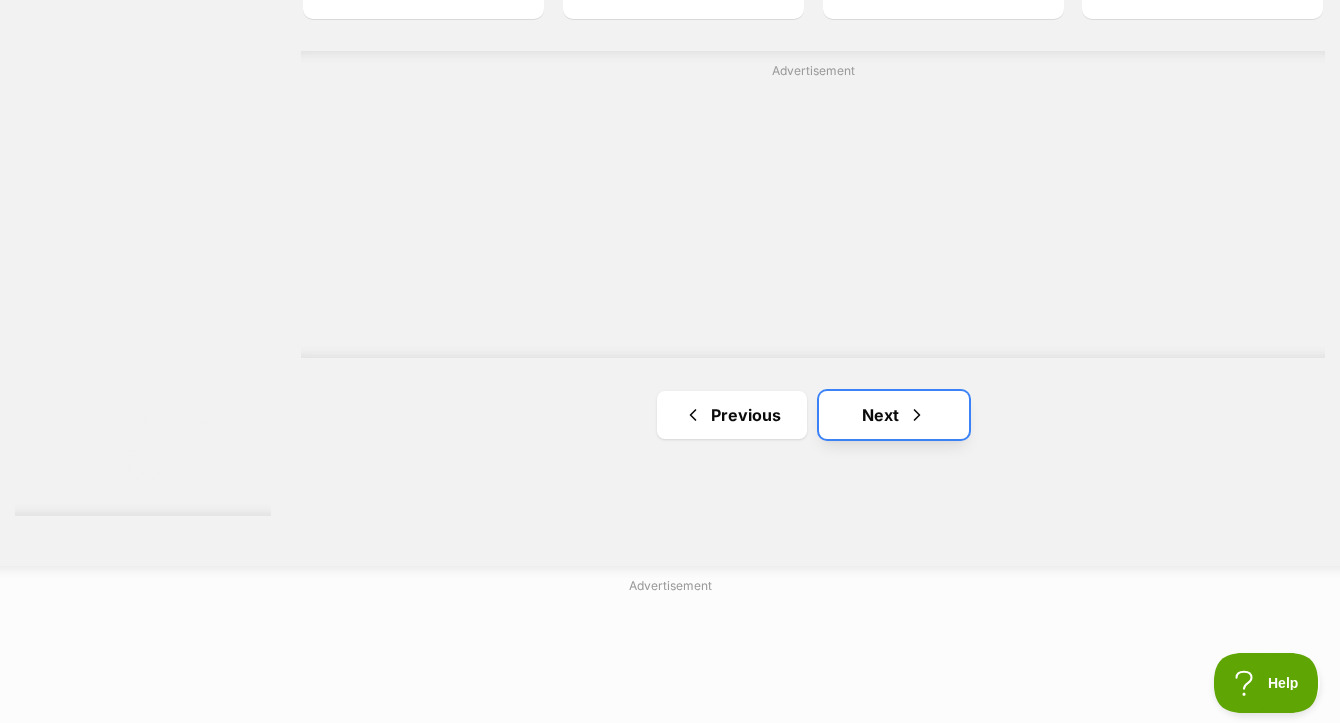 click on "Next" at bounding box center (894, 415) 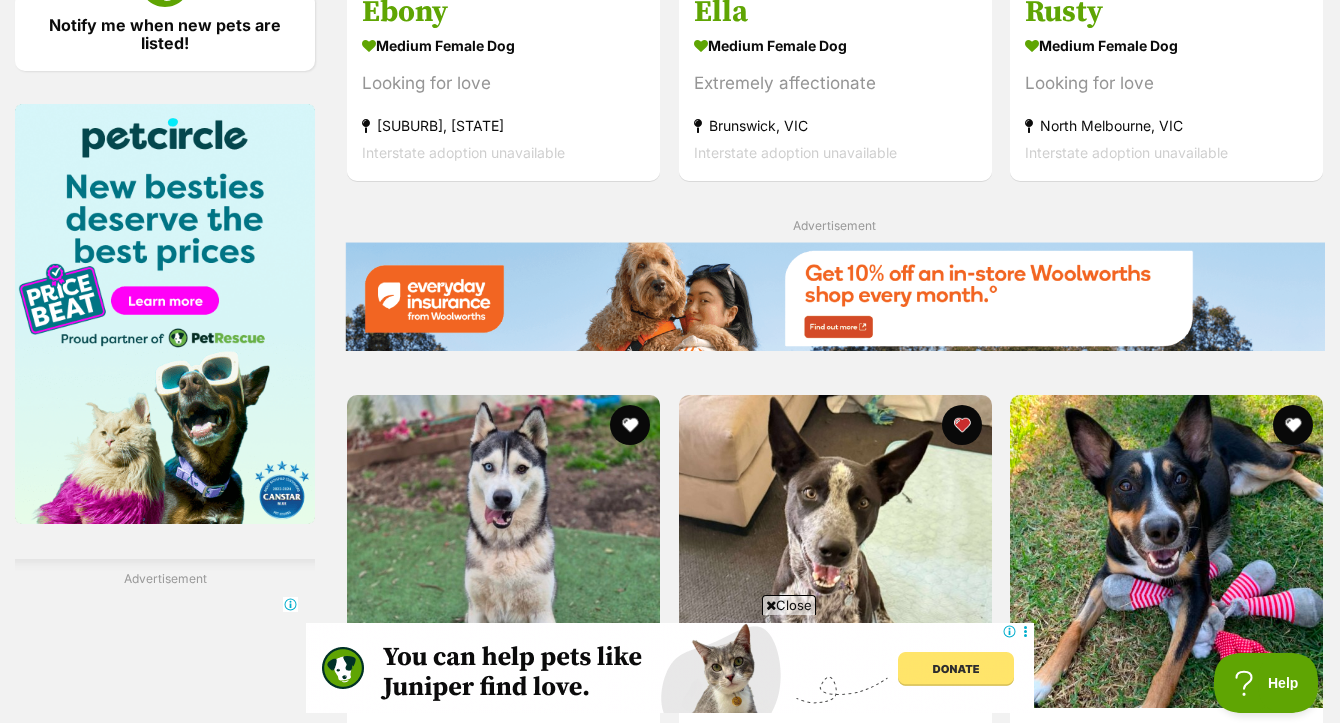 scroll, scrollTop: 0, scrollLeft: 0, axis: both 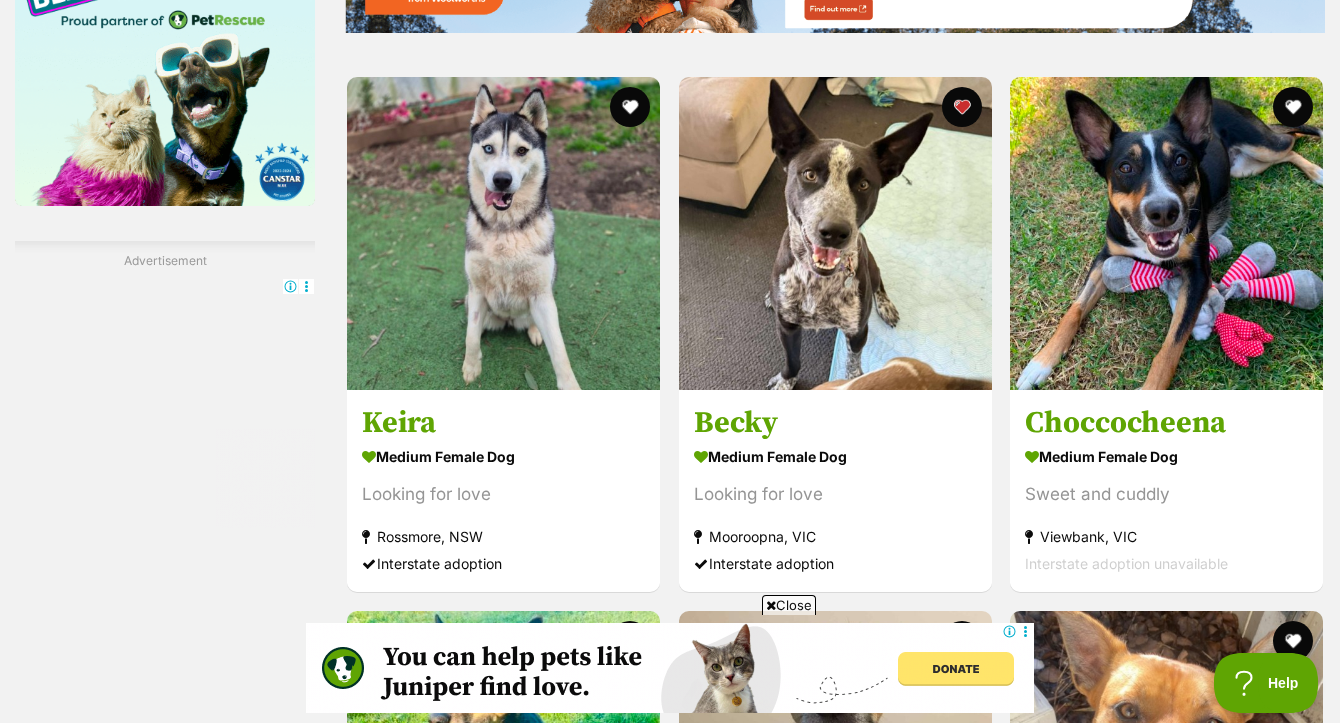 click on "Close" at bounding box center (789, 605) 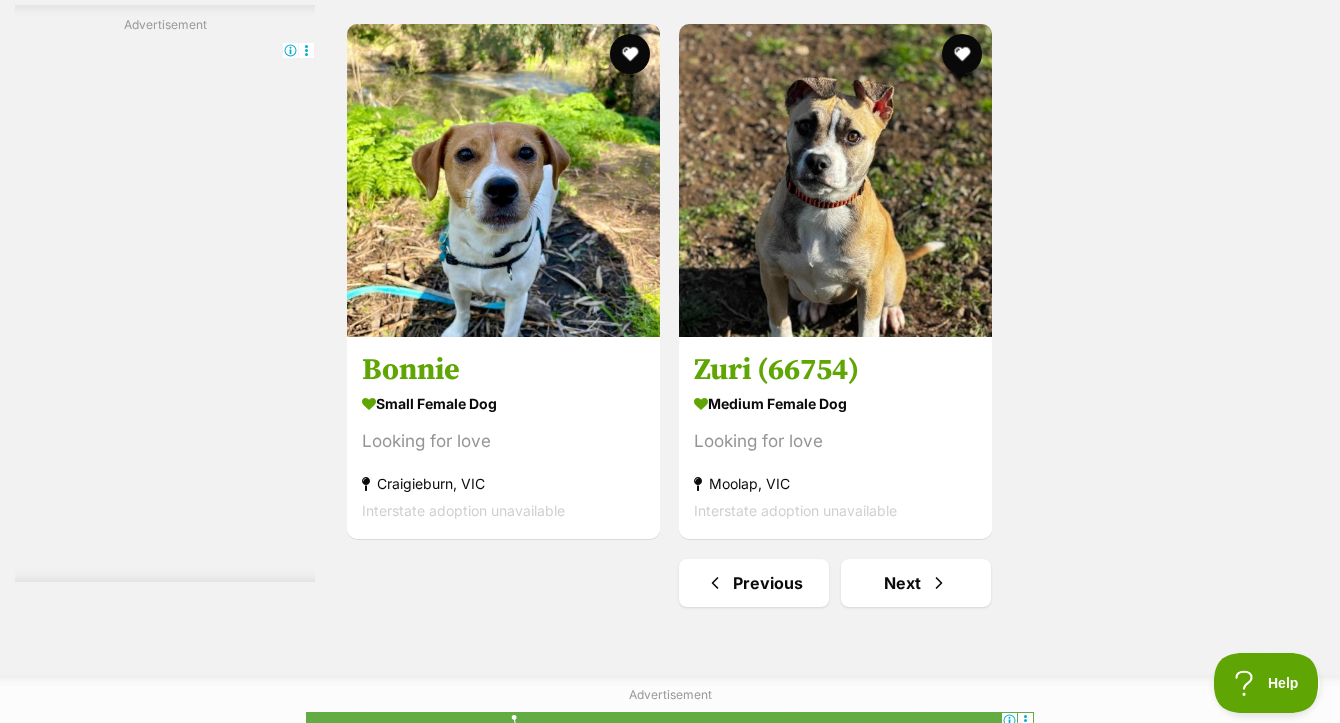 scroll, scrollTop: 4821, scrollLeft: 0, axis: vertical 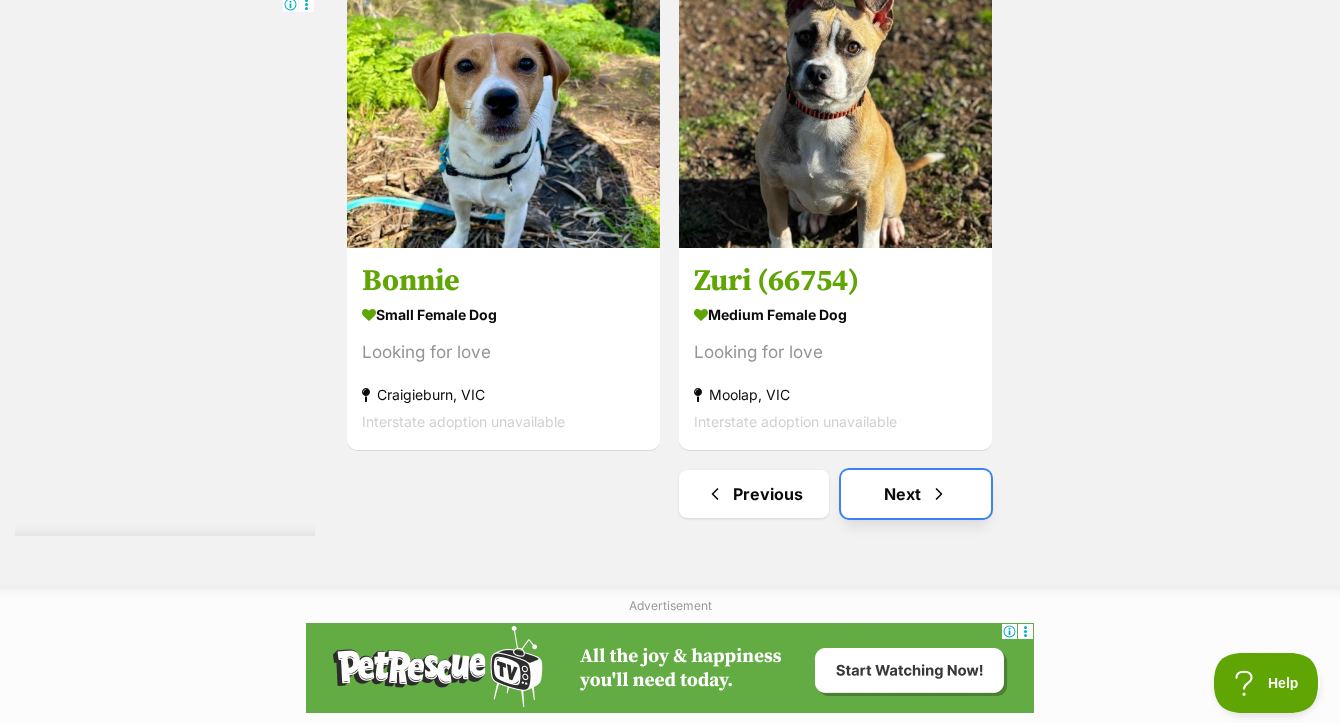 click on "Next" at bounding box center [916, 494] 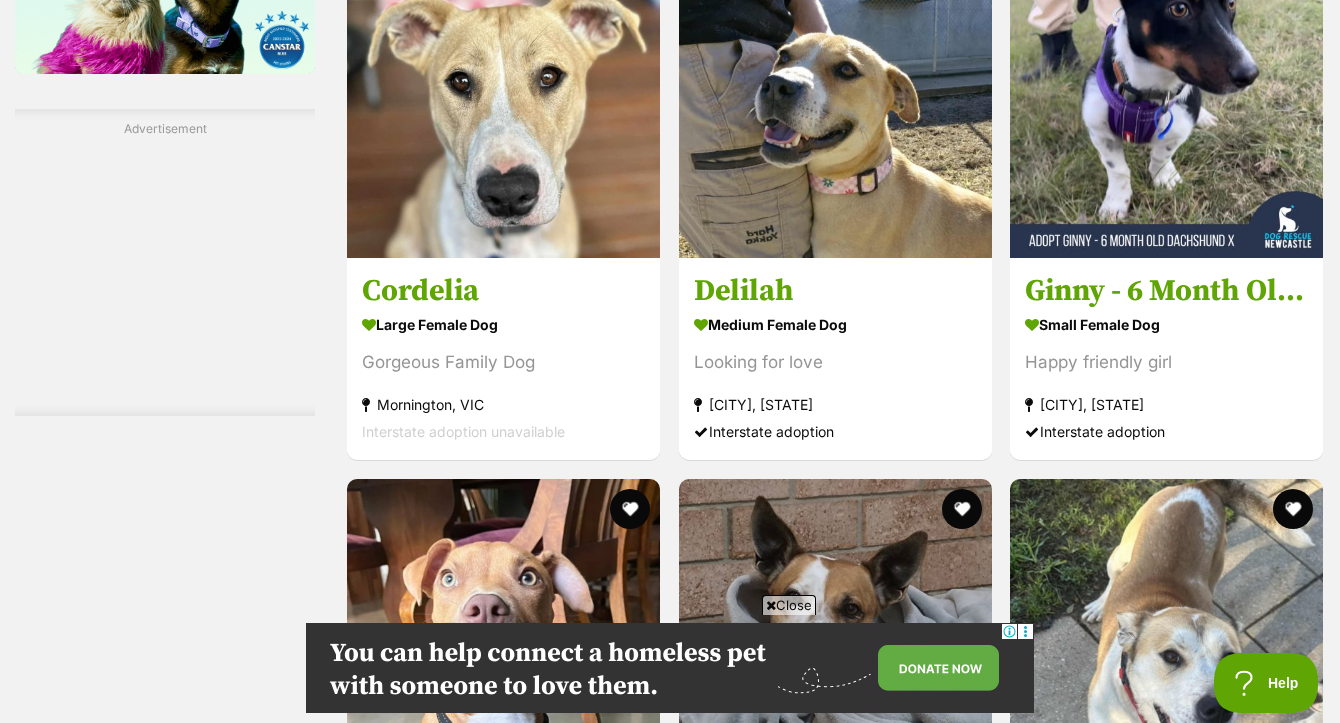 scroll, scrollTop: 3725, scrollLeft: 0, axis: vertical 